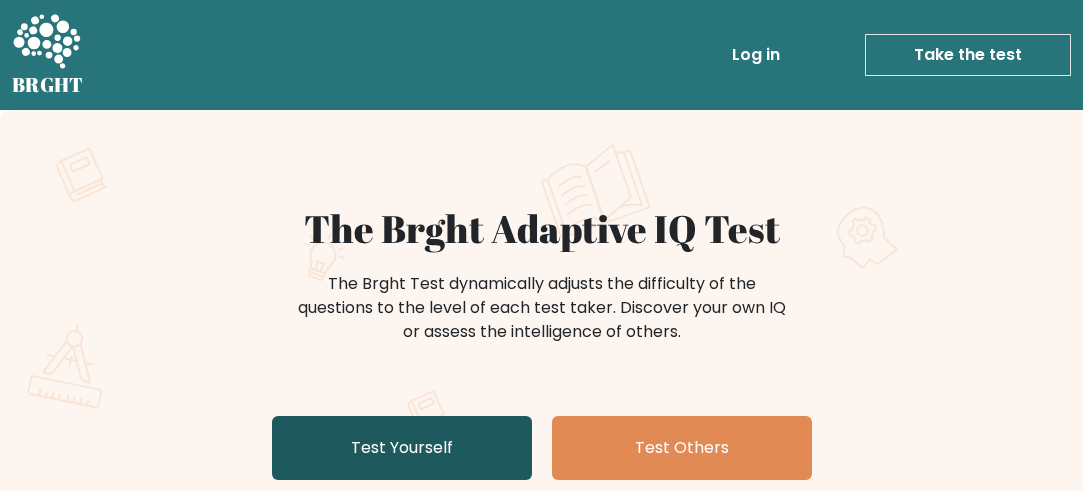 scroll, scrollTop: 0, scrollLeft: 0, axis: both 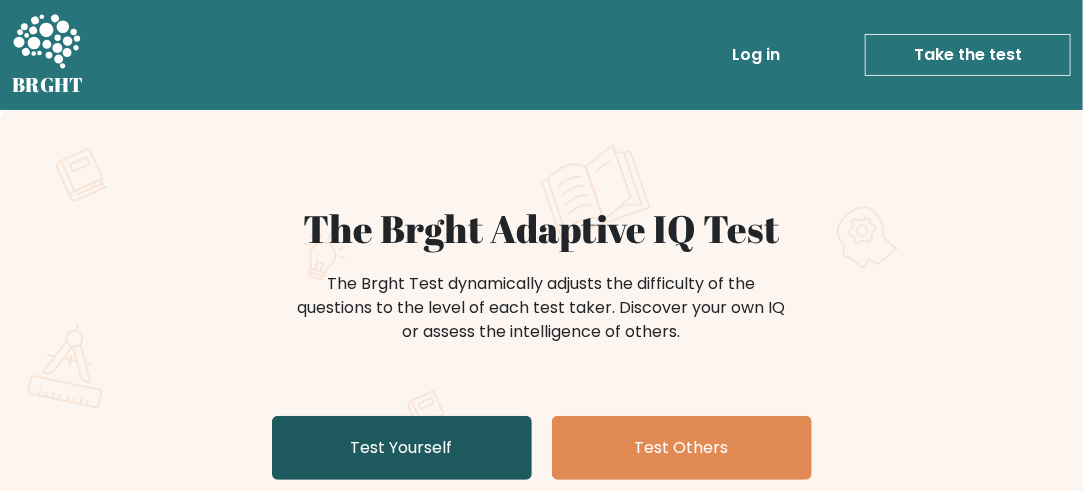 click on "Test Yourself" at bounding box center (402, 448) 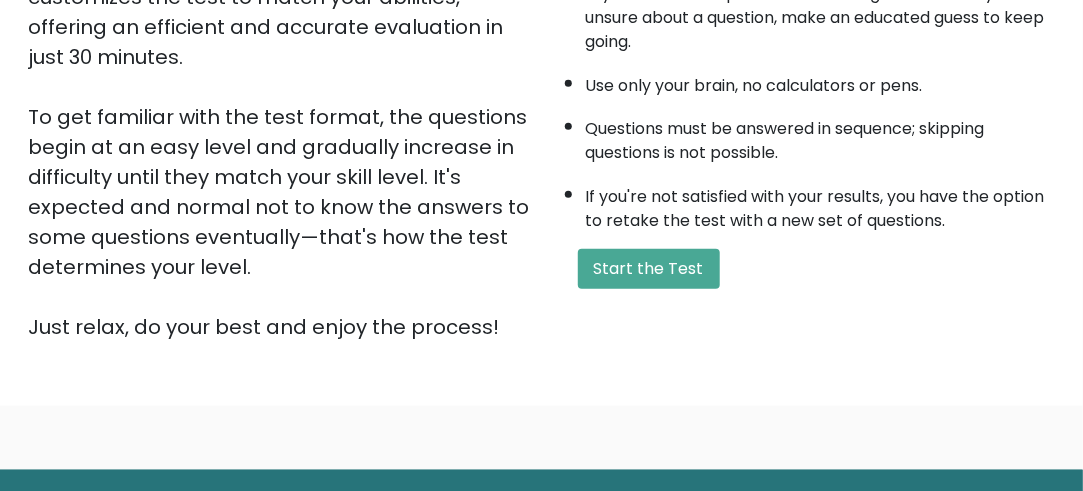 scroll, scrollTop: 500, scrollLeft: 0, axis: vertical 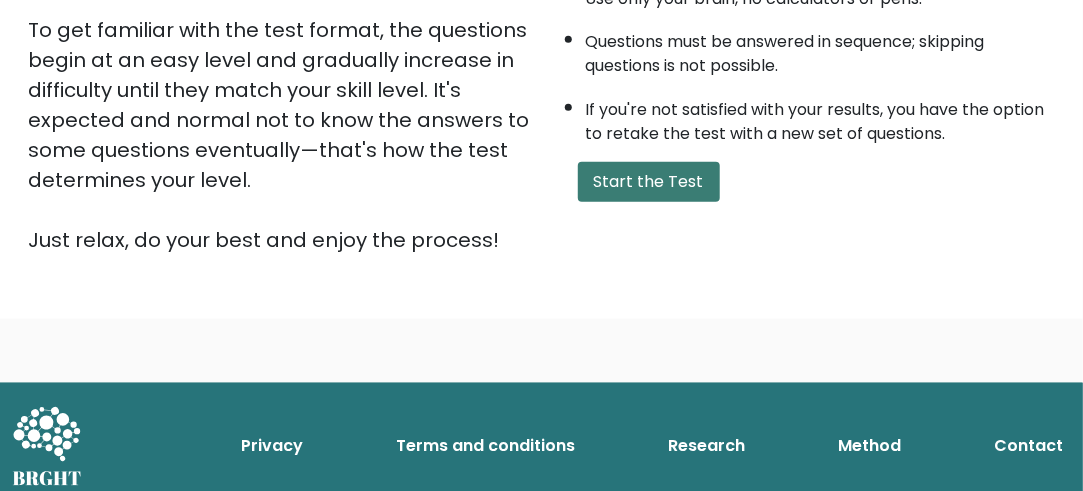 click on "Start the Test" at bounding box center [649, 182] 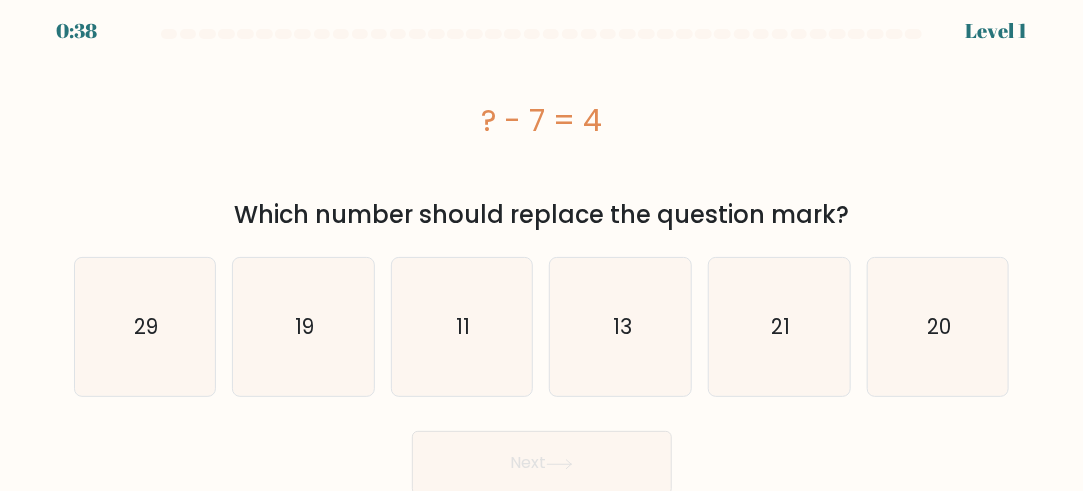 scroll, scrollTop: 11, scrollLeft: 0, axis: vertical 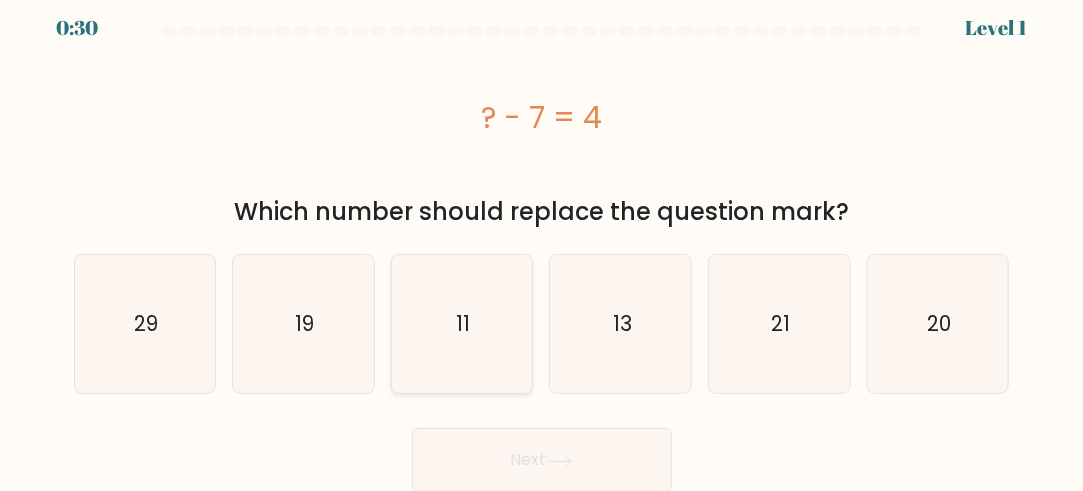 click on "11" at bounding box center (462, 324) 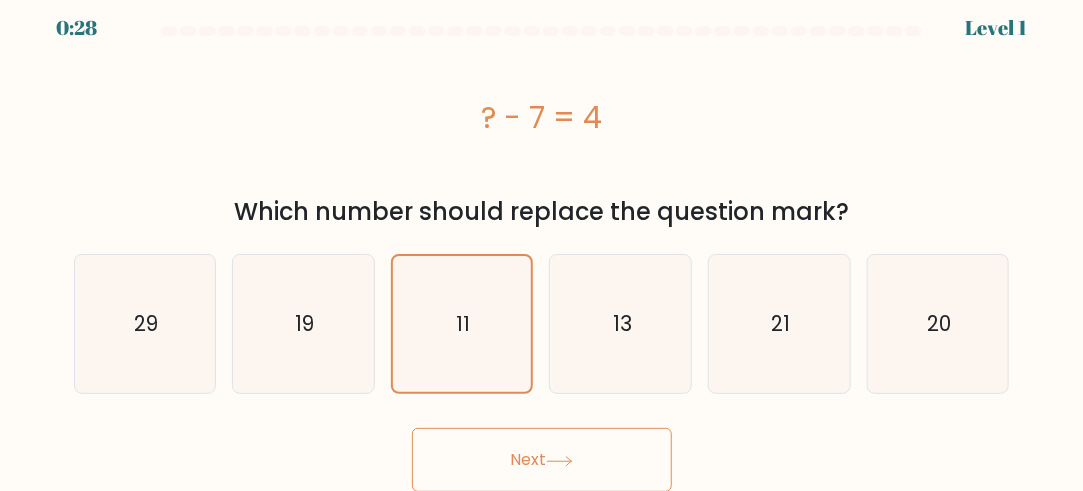 click on "Next" at bounding box center (542, 460) 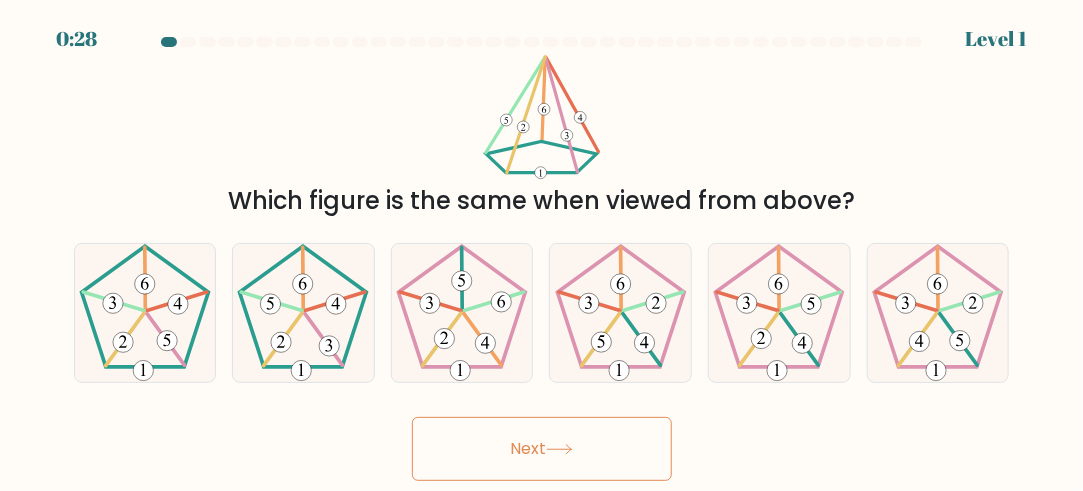 scroll, scrollTop: 0, scrollLeft: 0, axis: both 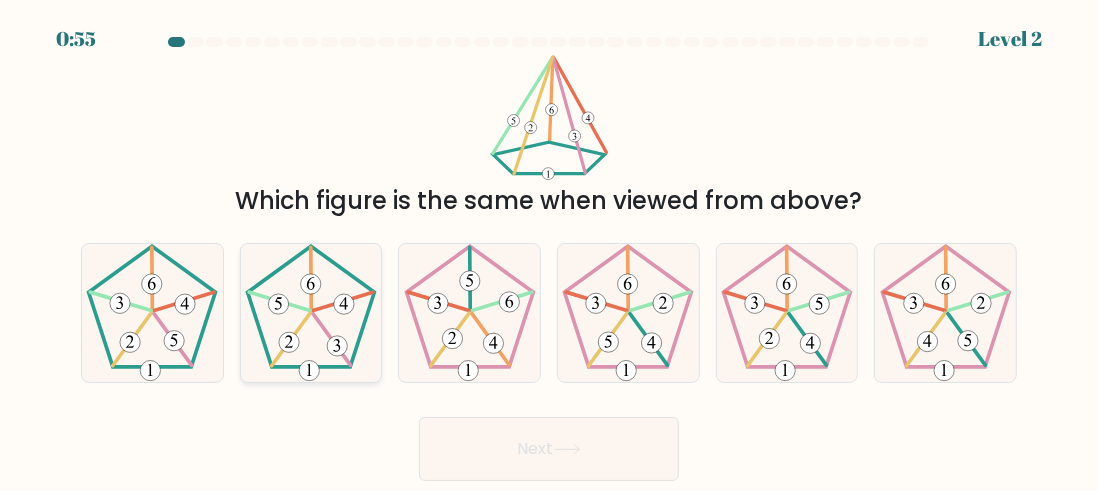 click at bounding box center (311, 313) 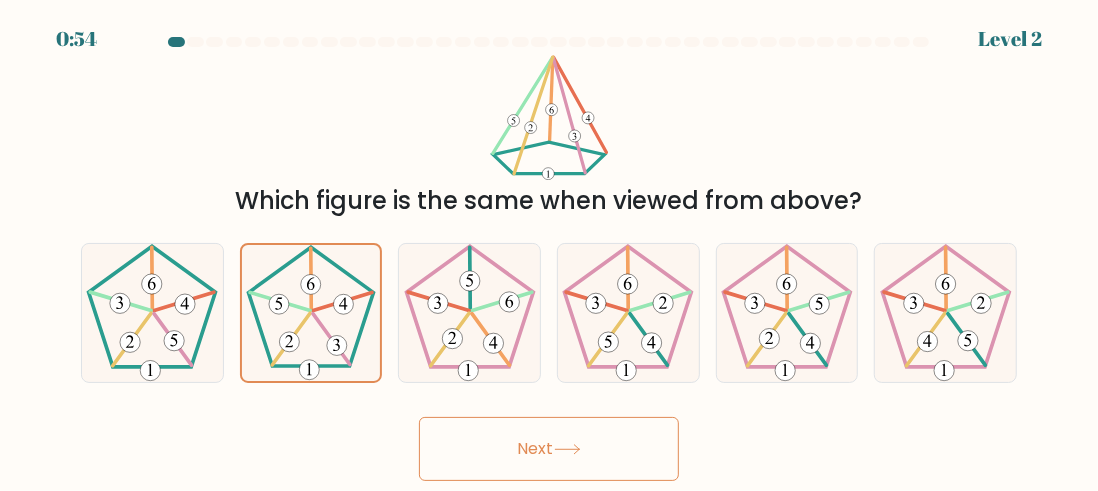 click on "Next" at bounding box center [549, 449] 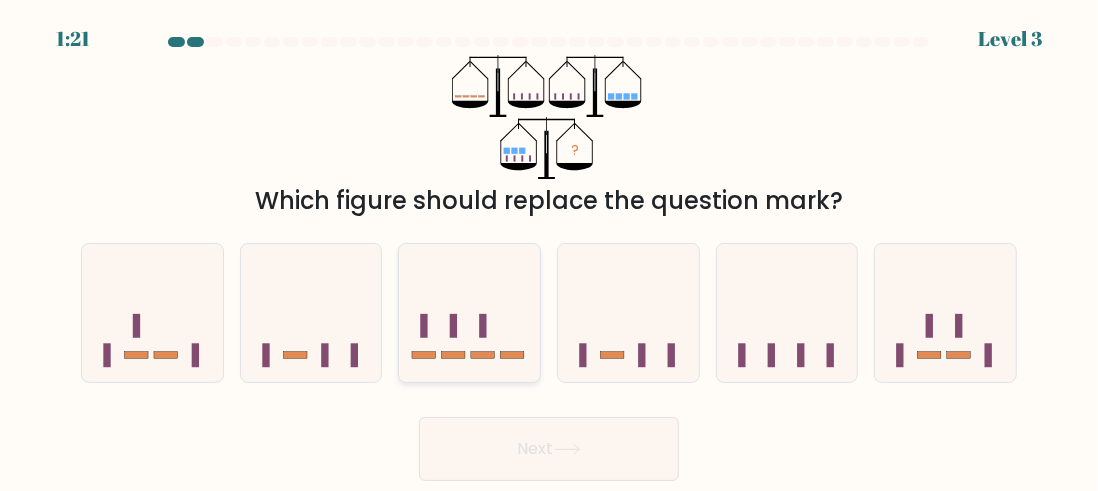 click at bounding box center [469, 313] 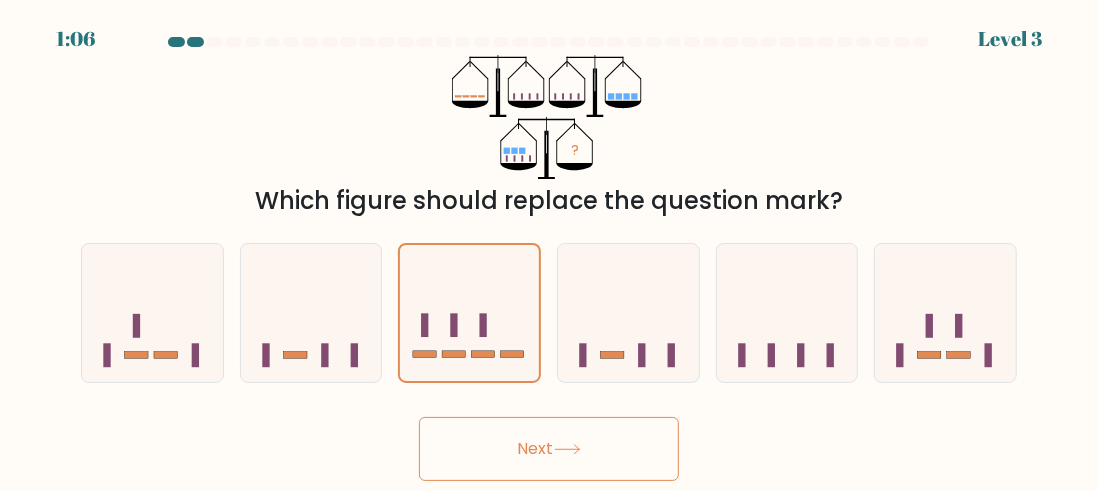 click on "Next" at bounding box center (549, 449) 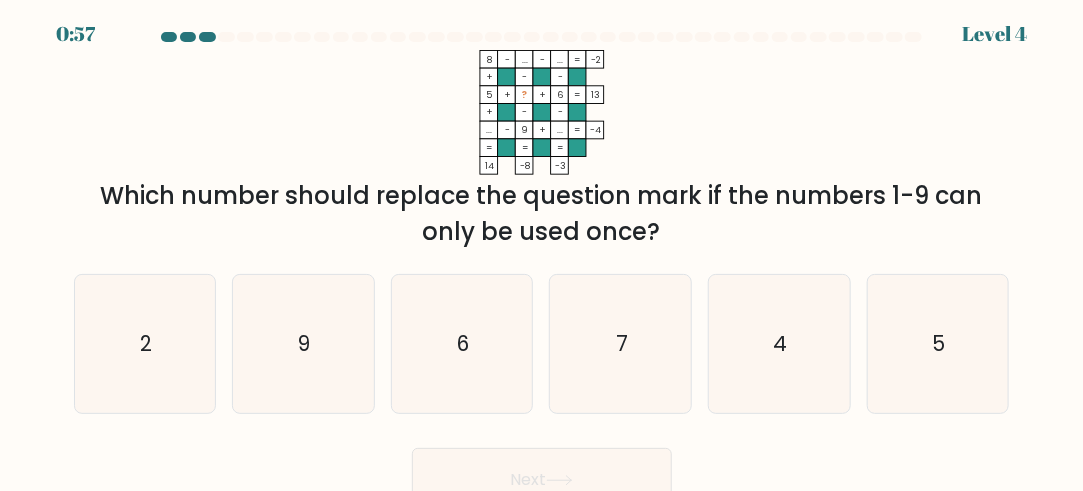 scroll, scrollTop: 0, scrollLeft: 0, axis: both 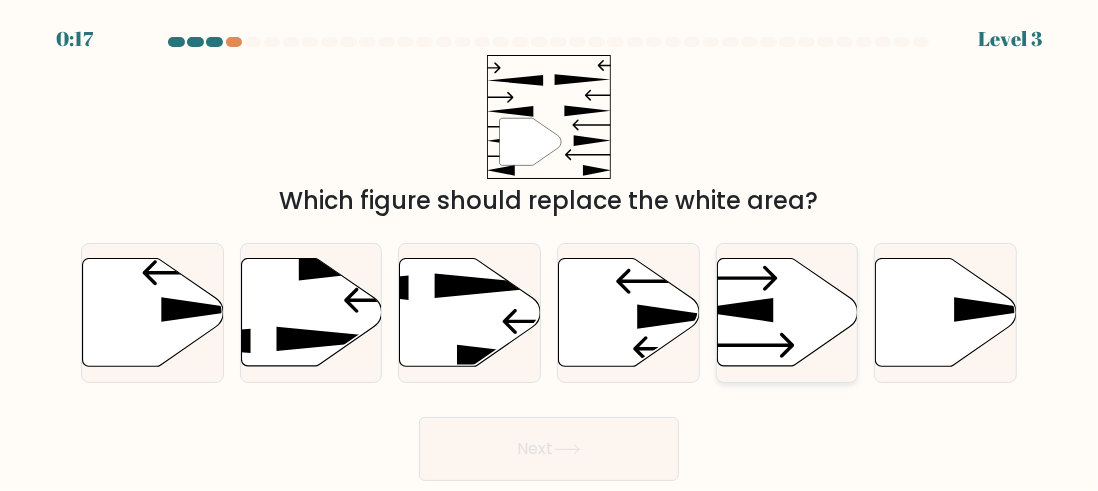 click at bounding box center (787, 312) 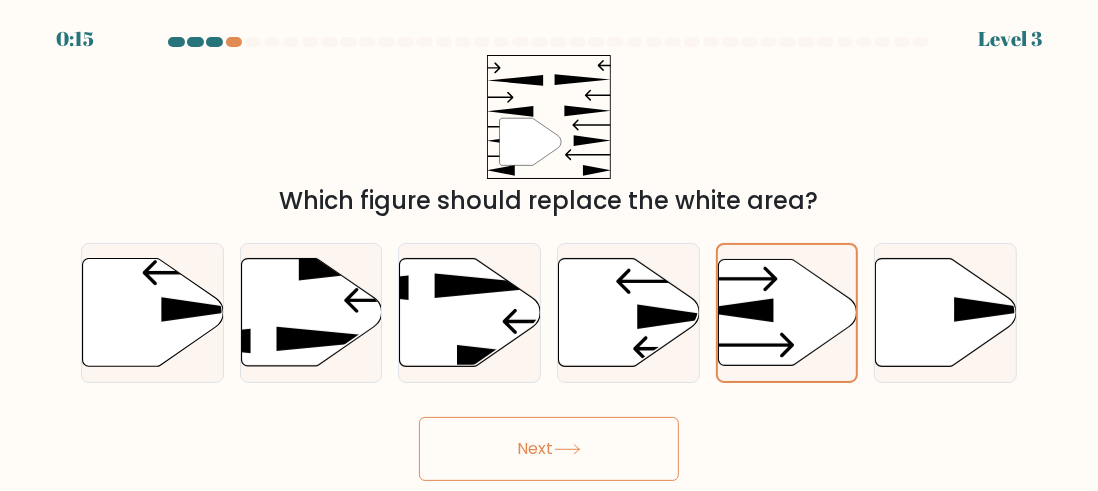 click on "Next" at bounding box center (549, 449) 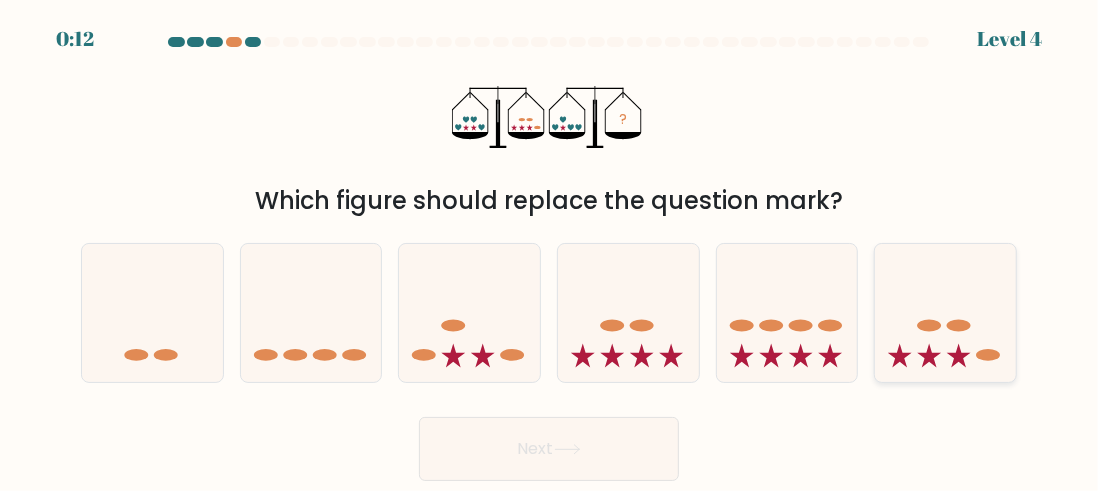 click at bounding box center [945, 313] 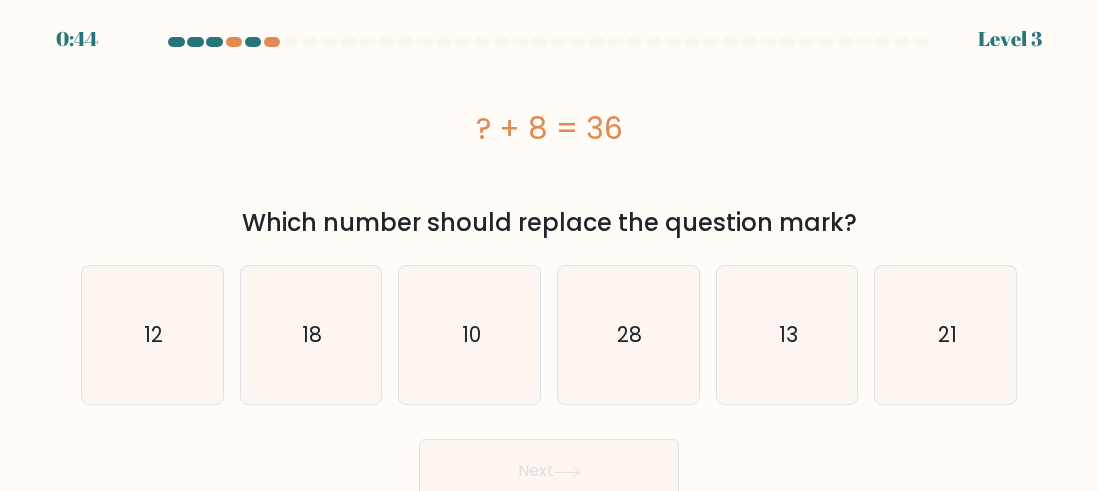 scroll, scrollTop: 0, scrollLeft: 0, axis: both 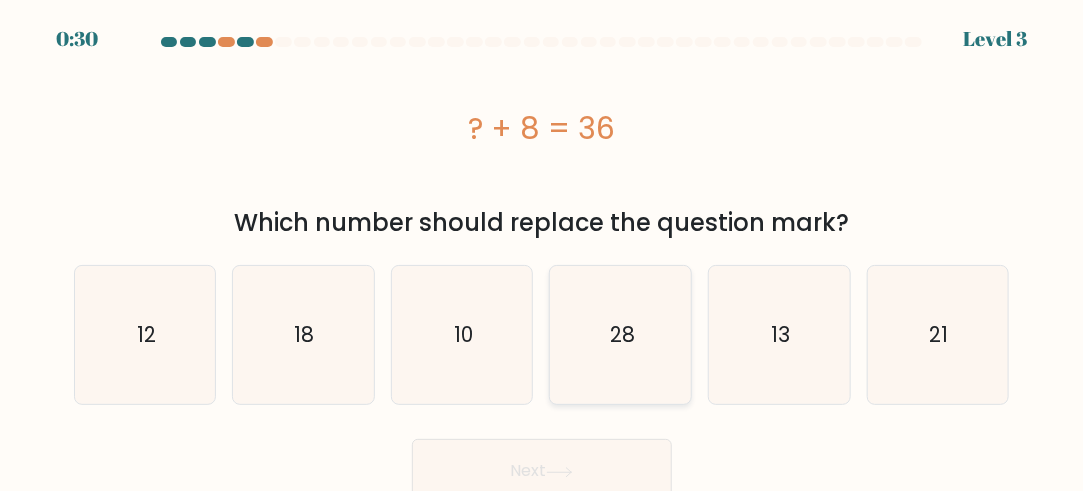 click on "28" at bounding box center (621, 335) 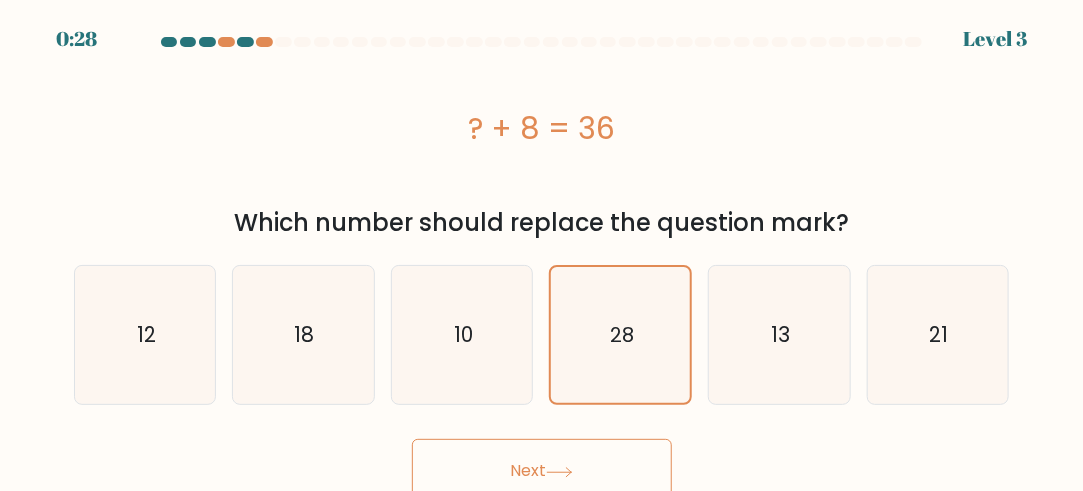 click on "Next" at bounding box center (542, 471) 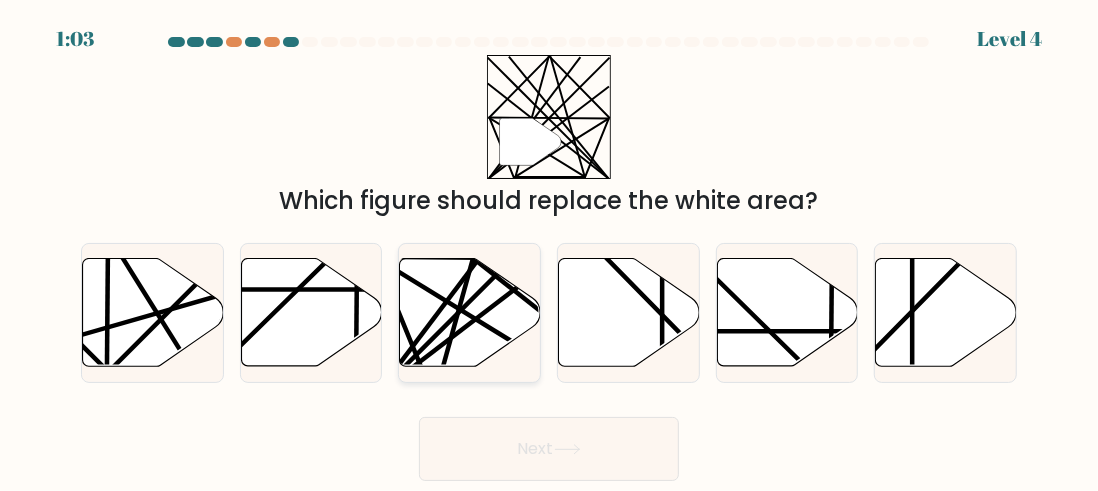 click at bounding box center (470, 312) 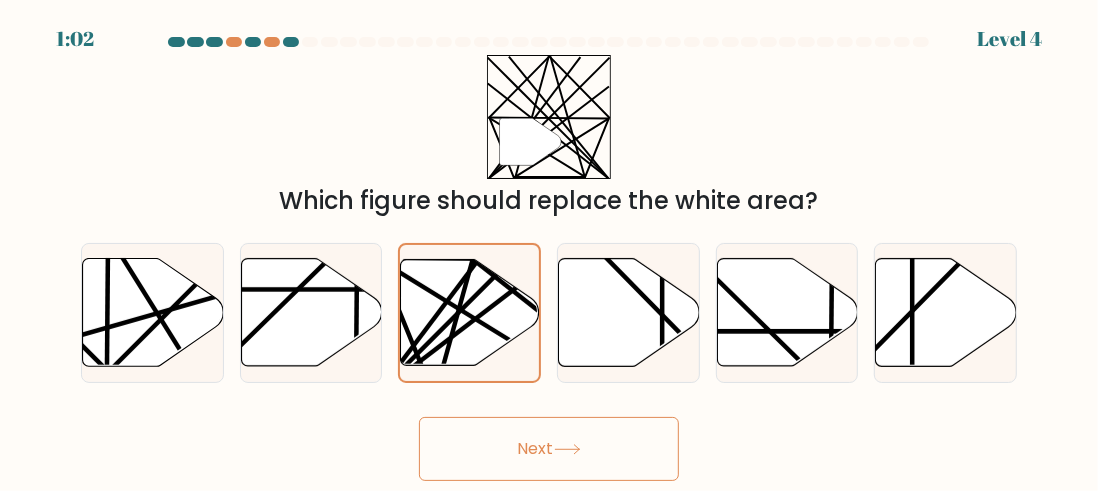 click on "Next" at bounding box center (549, 449) 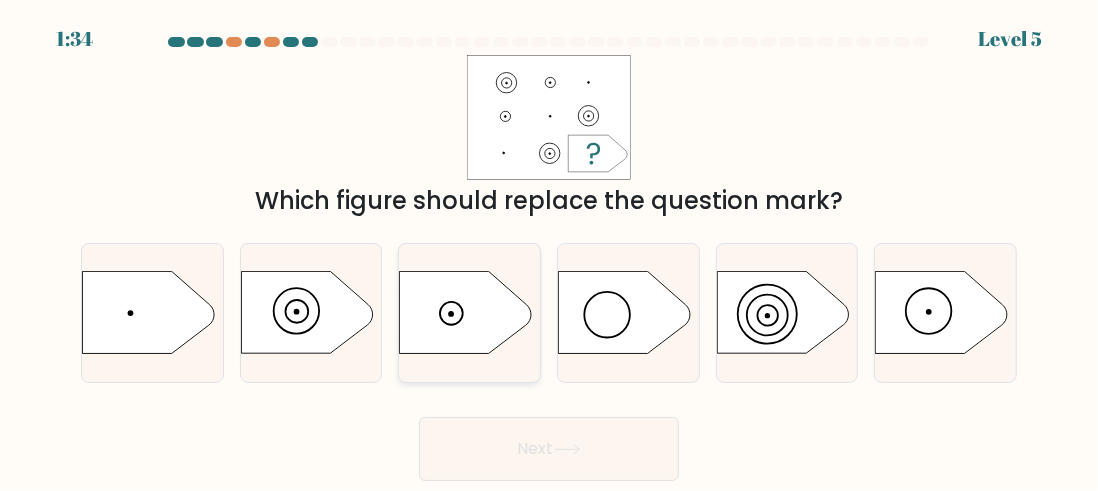 click at bounding box center [466, 313] 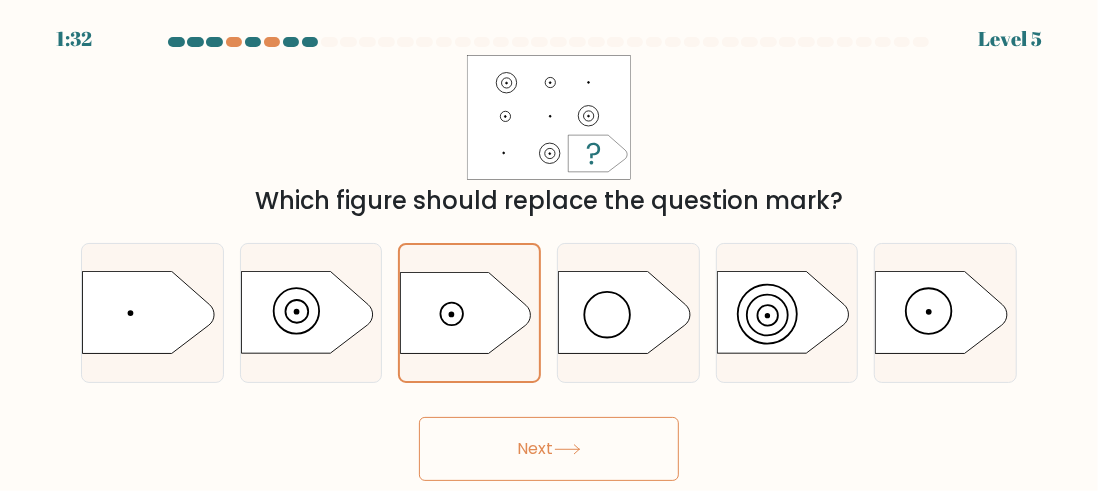 click on "Next" at bounding box center [549, 449] 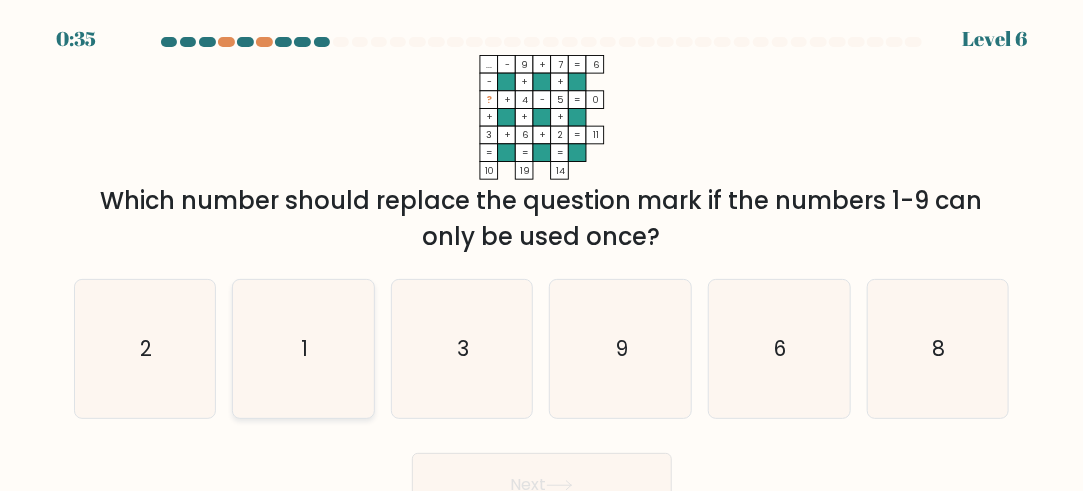 click on "1" at bounding box center [303, 349] 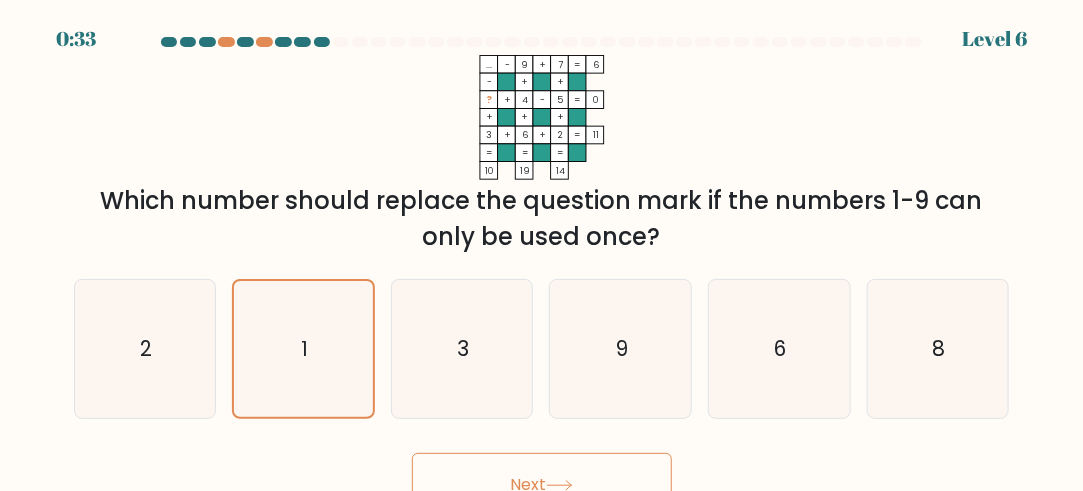 click on "Next" at bounding box center [542, 485] 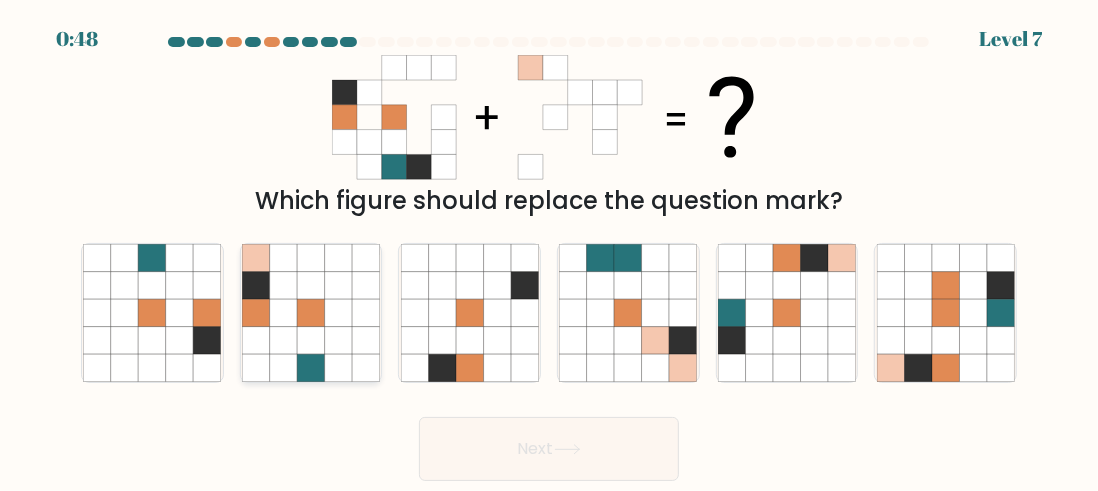click at bounding box center (310, 312) 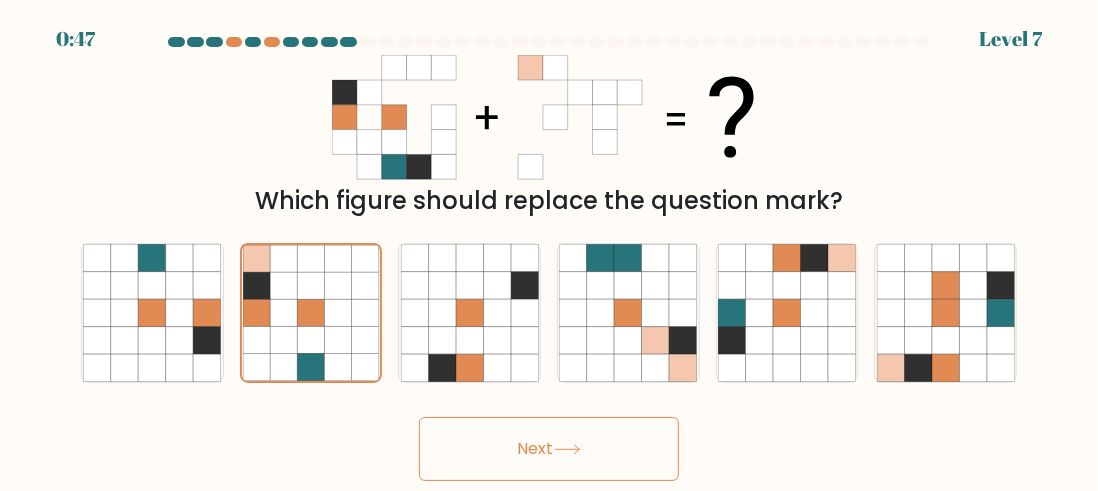 click on "Next" at bounding box center (549, 449) 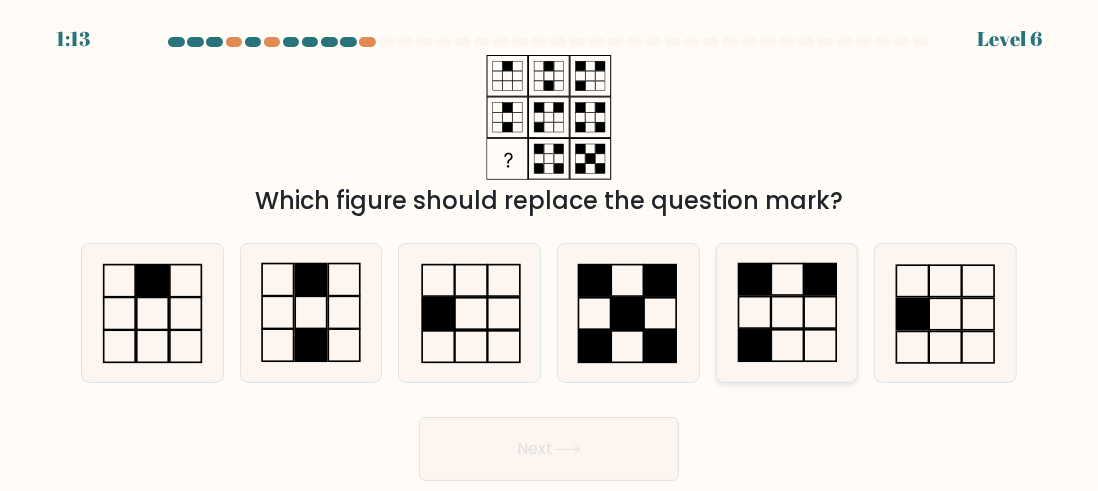 click at bounding box center [787, 313] 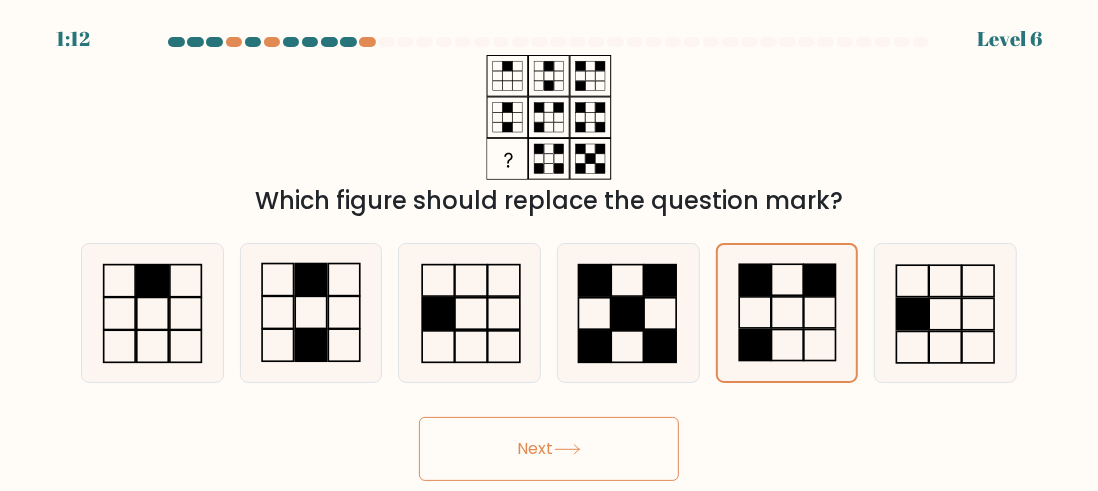 click on "Next" at bounding box center [549, 449] 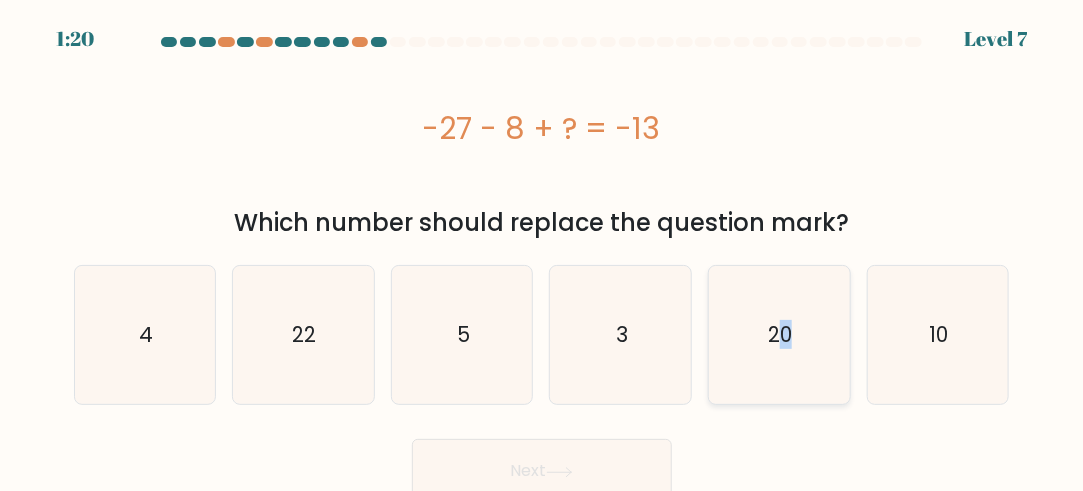 click on "20" at bounding box center (779, 335) 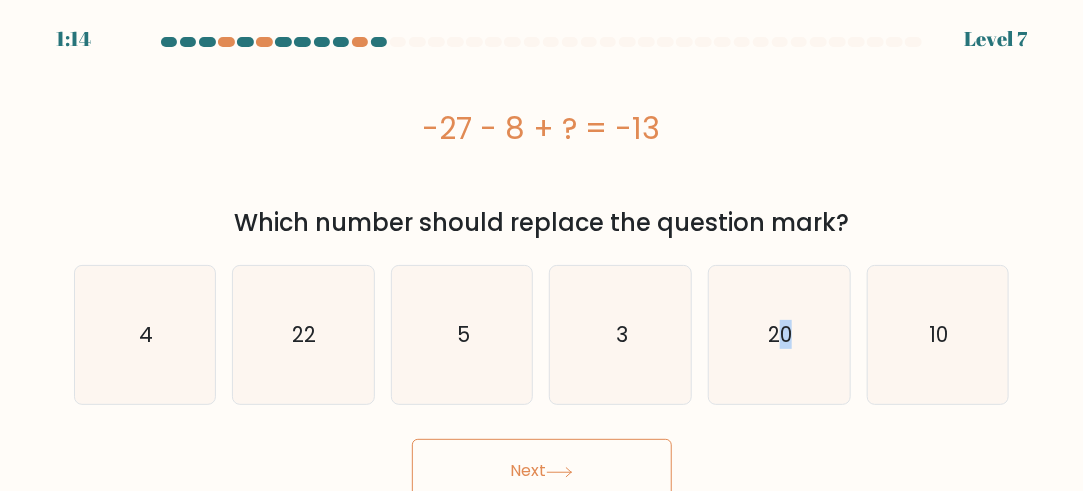 click on "Next" at bounding box center [542, 471] 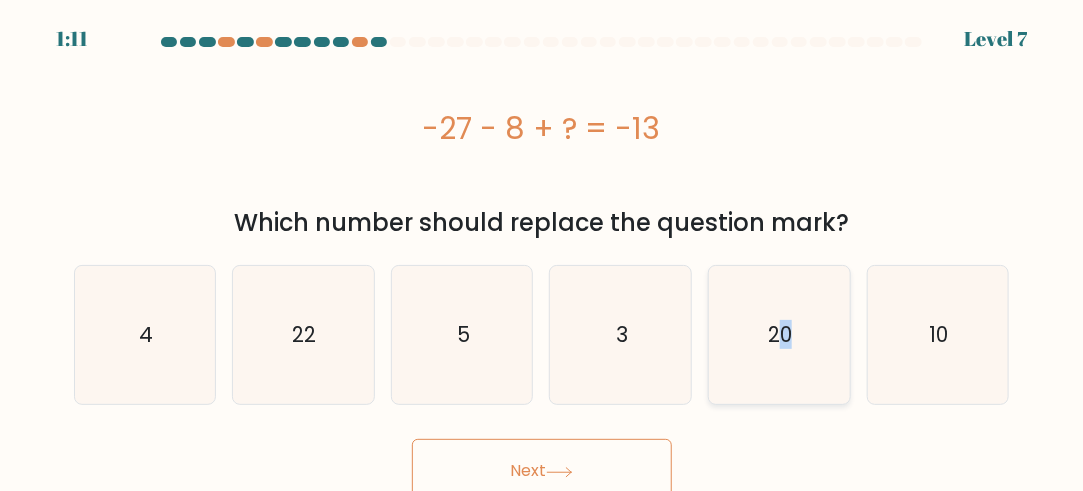 click on "20" at bounding box center [779, 335] 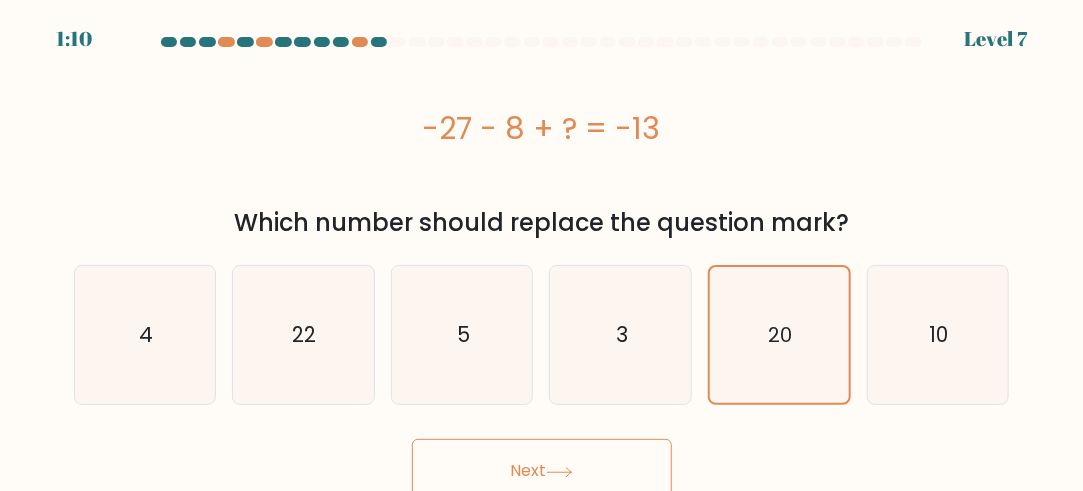 click on "Next" at bounding box center [542, 471] 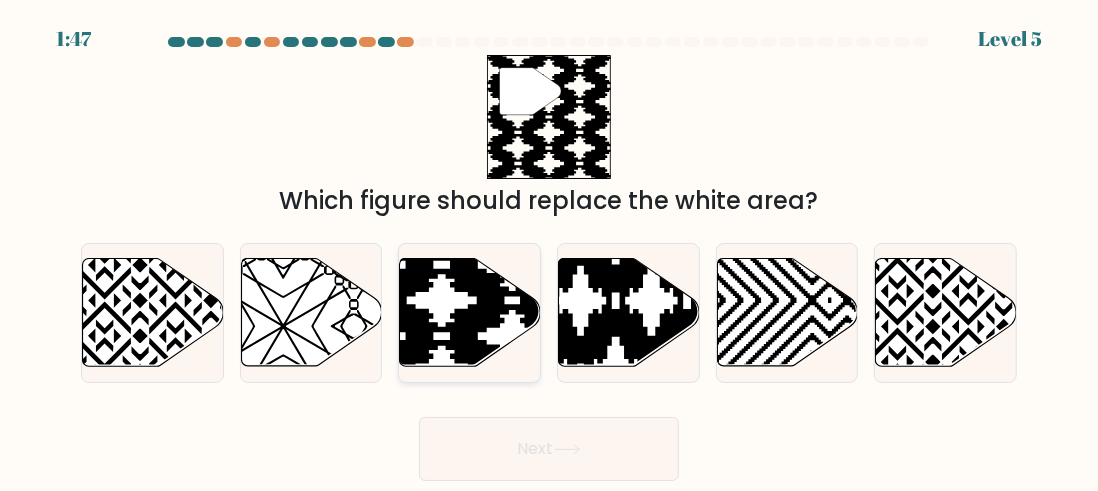 click at bounding box center [513, 372] 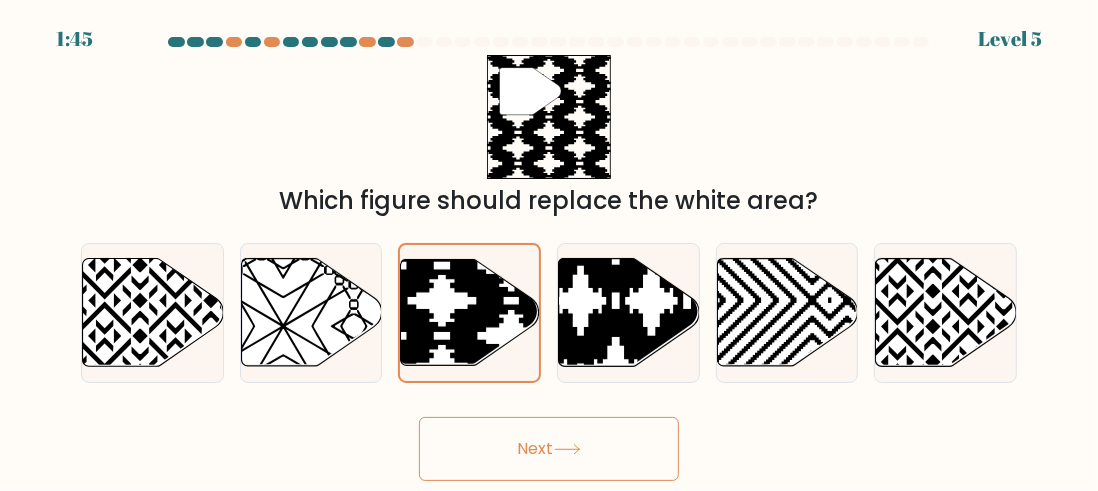 click on "Next" at bounding box center [549, 449] 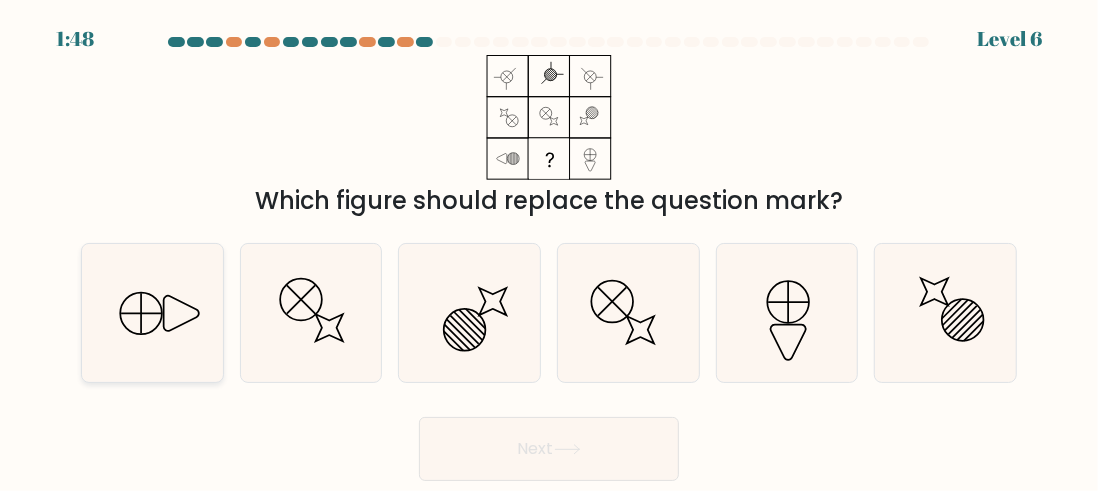 click at bounding box center (152, 313) 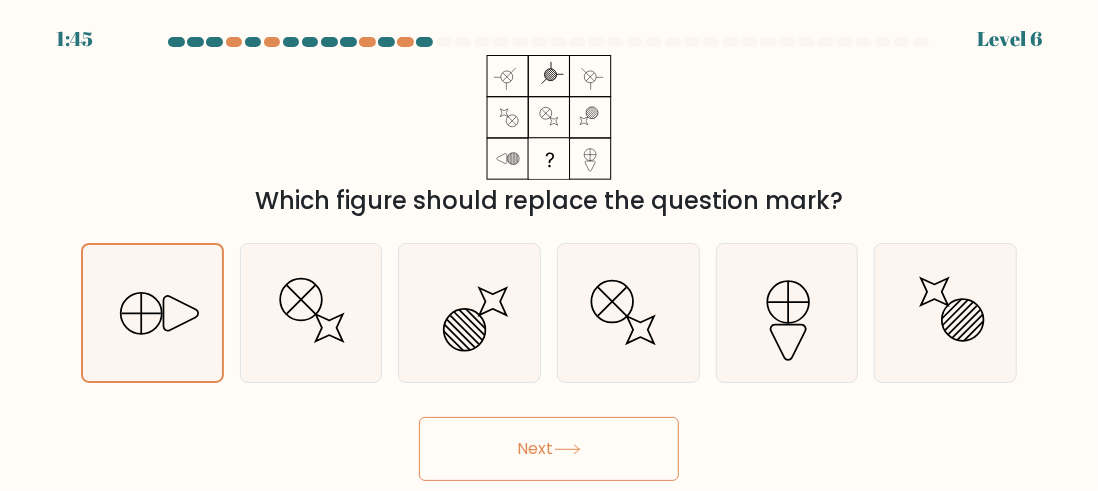 click on "Next" at bounding box center (549, 449) 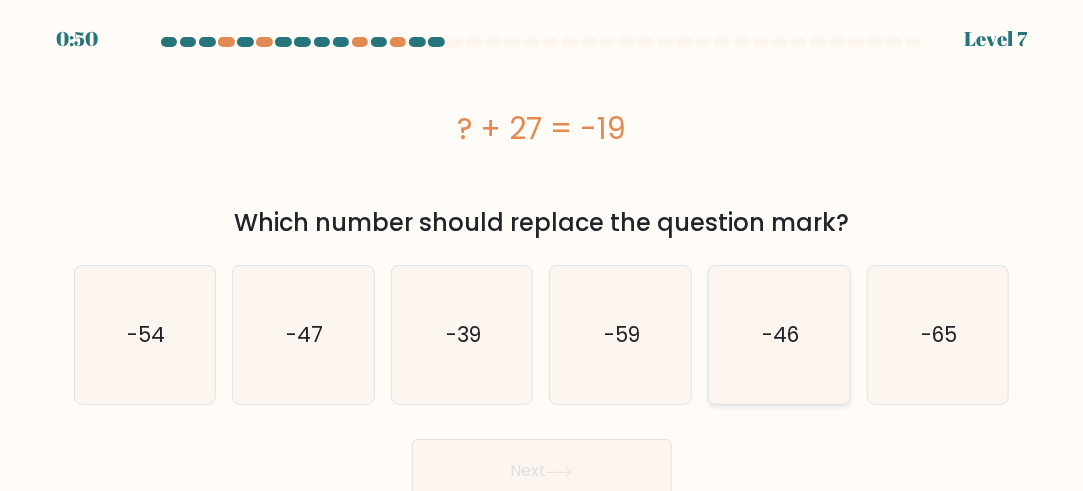click on "-46" at bounding box center (779, 335) 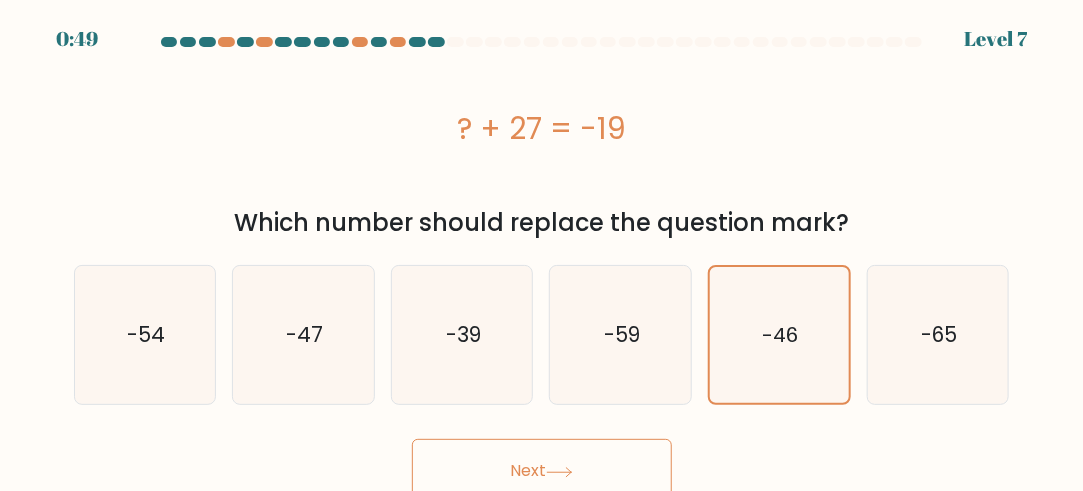 click on "Next" at bounding box center [542, 471] 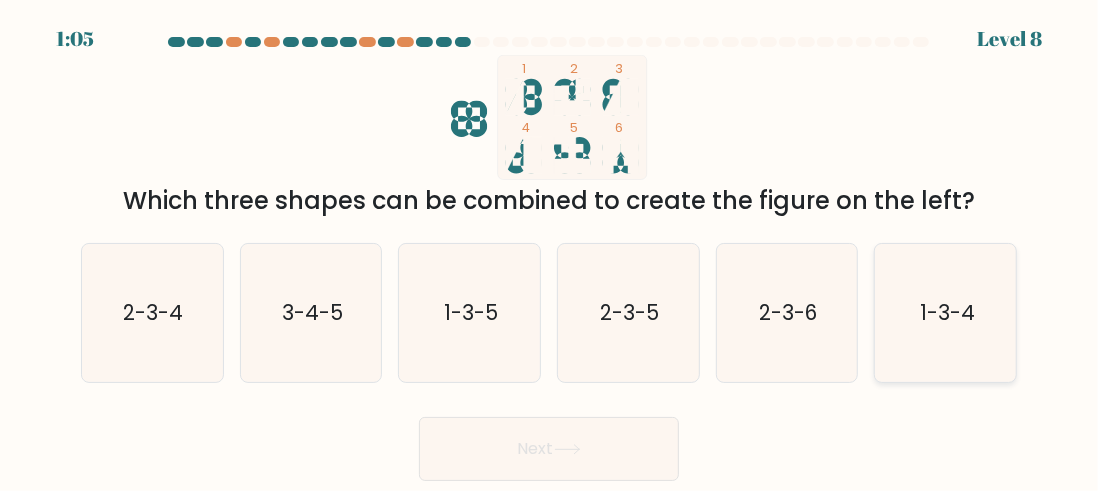 click on "1-3-4" at bounding box center [946, 313] 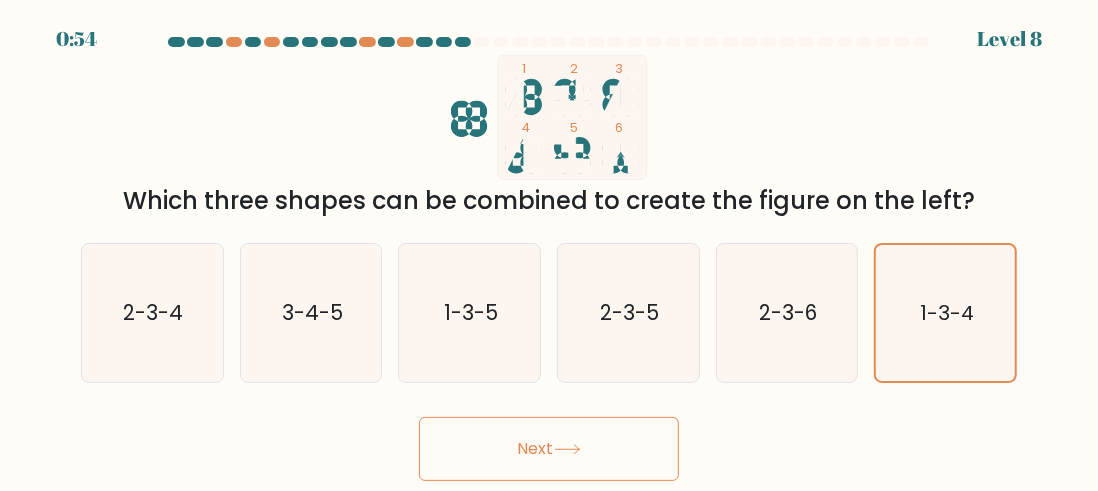 click on "Next" at bounding box center (549, 449) 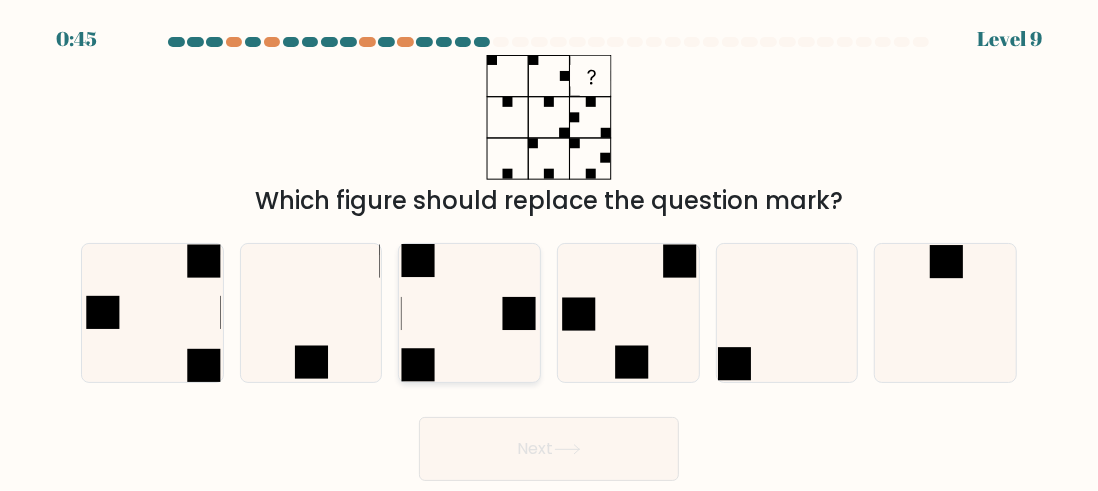 click at bounding box center [470, 313] 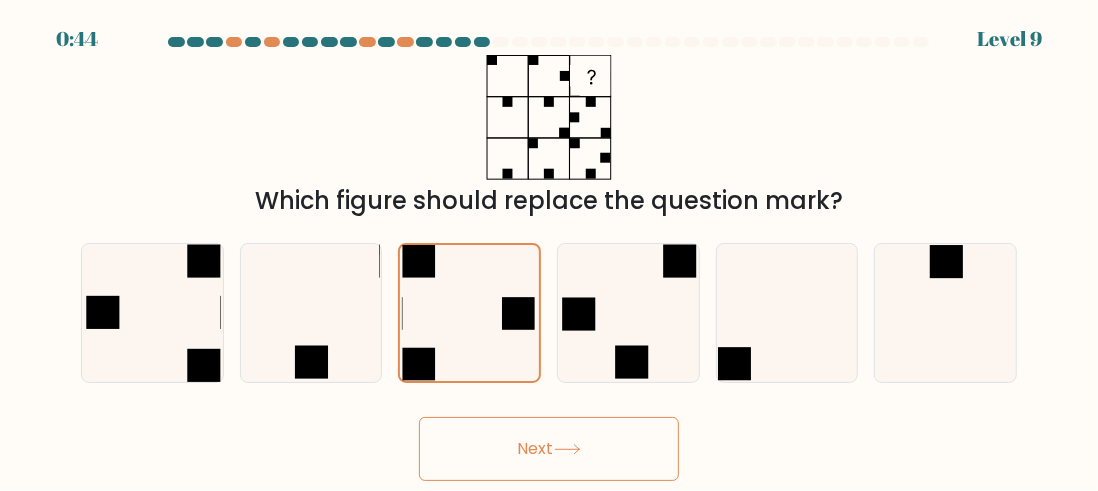 click on "Next" at bounding box center (549, 449) 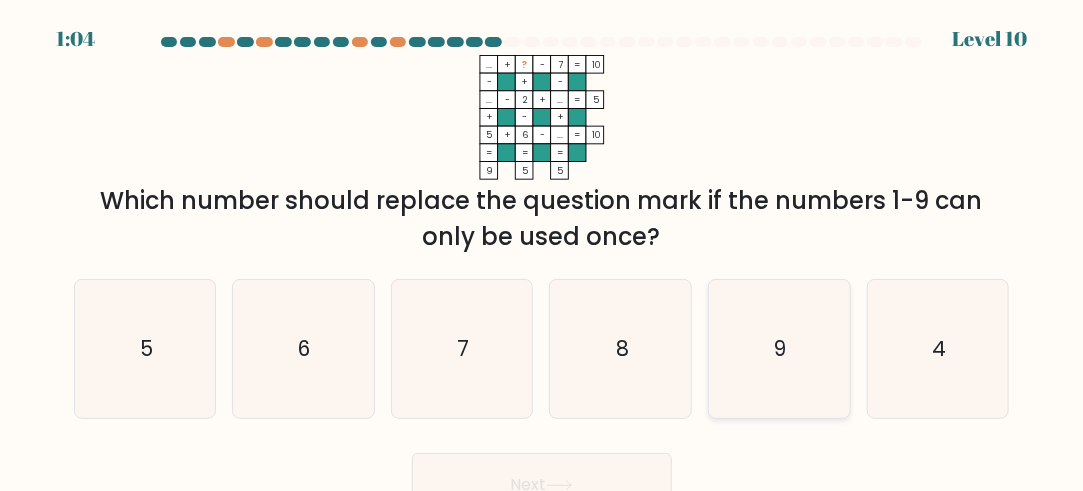 click on "9" at bounding box center [779, 349] 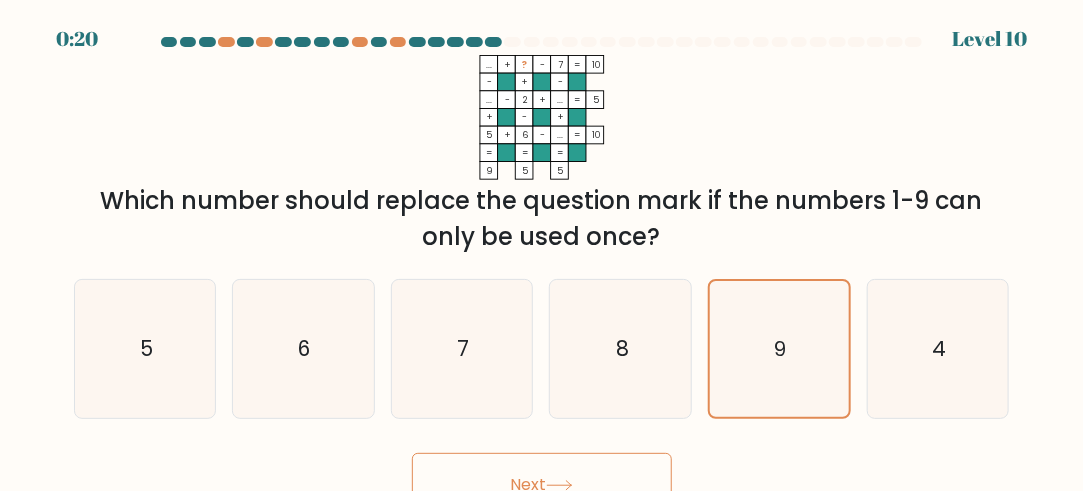 click on "Next" at bounding box center [542, 485] 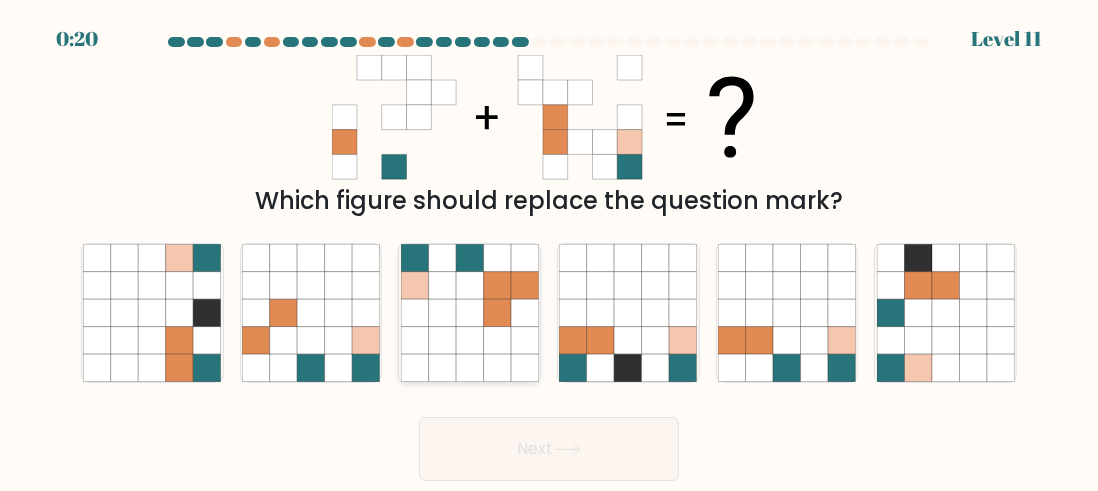 click at bounding box center (496, 340) 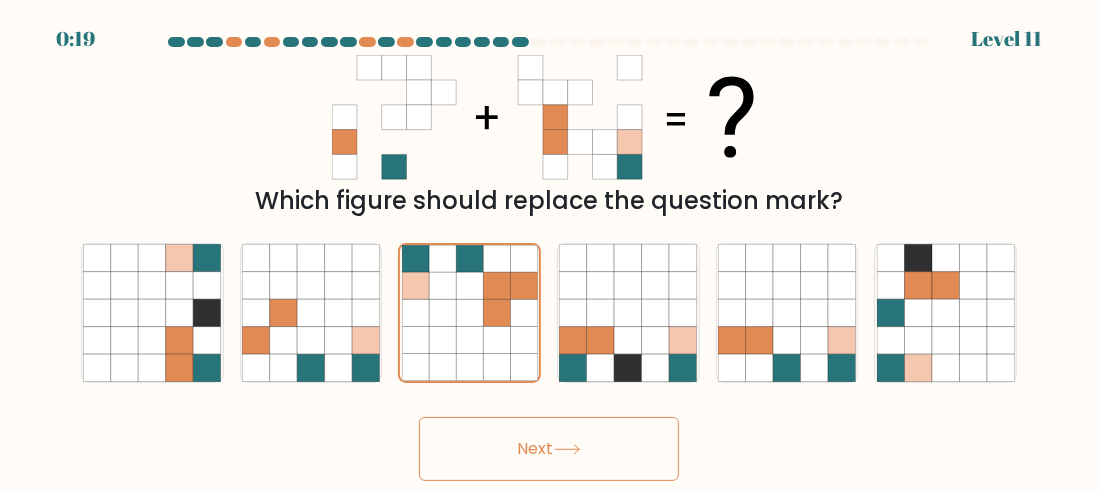 click on "Next" at bounding box center (549, 449) 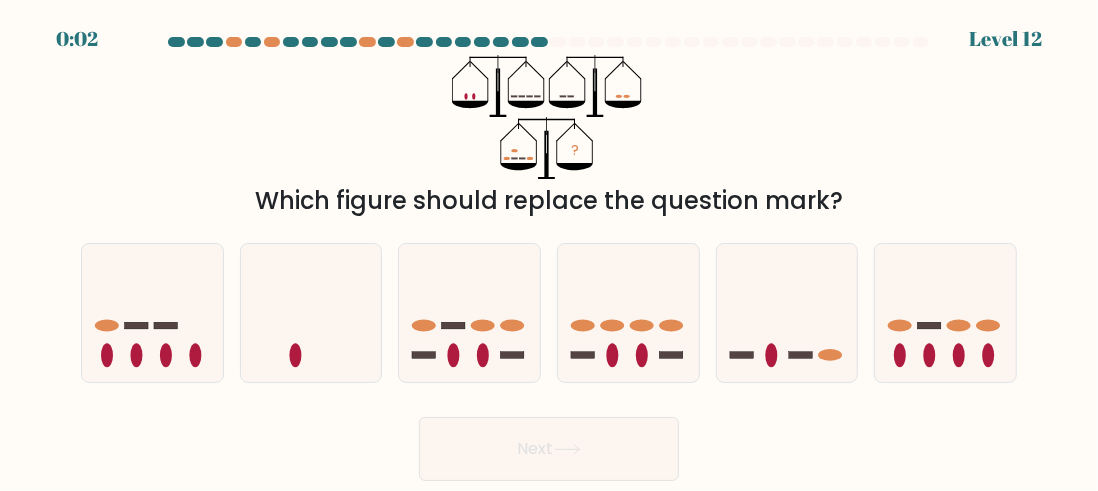 drag, startPoint x: 347, startPoint y: 309, endPoint x: 187, endPoint y: 133, distance: 237.8571 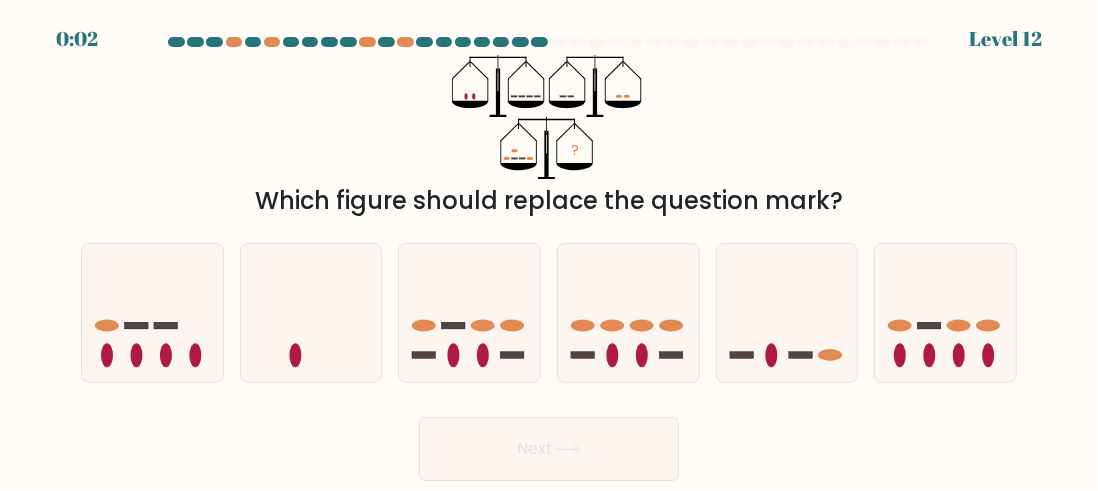 drag, startPoint x: 157, startPoint y: 282, endPoint x: 663, endPoint y: 487, distance: 545.94965 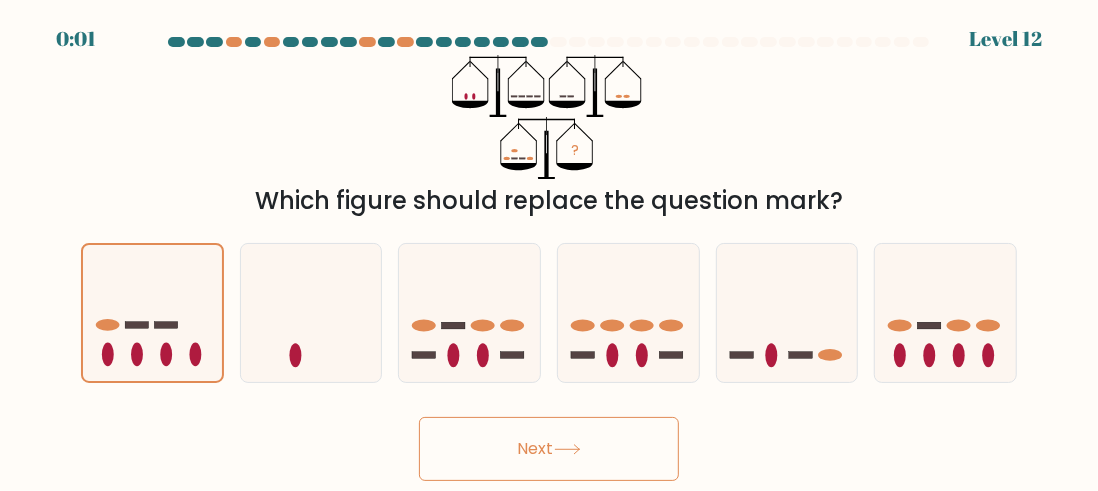 click on "Next" at bounding box center (549, 449) 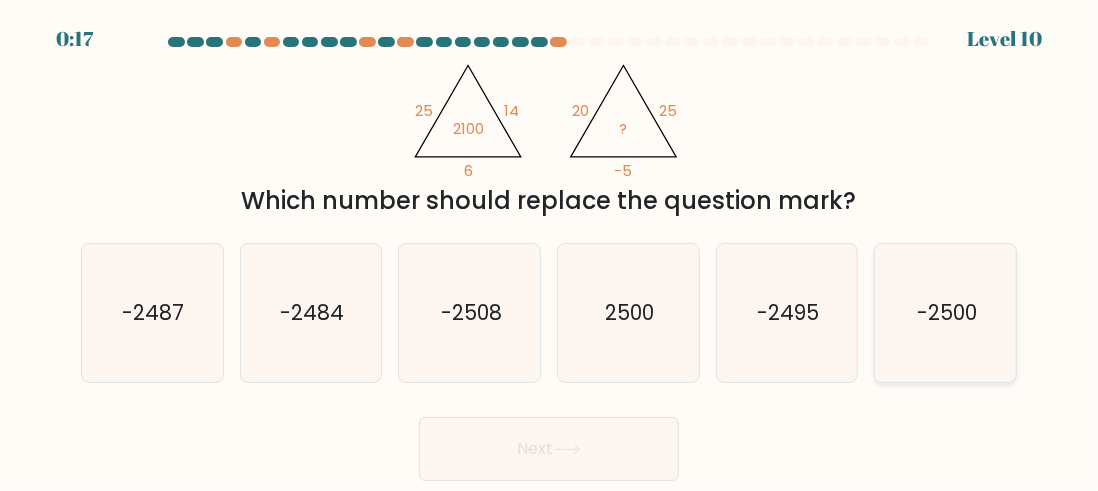 click on "-2500" at bounding box center (947, 312) 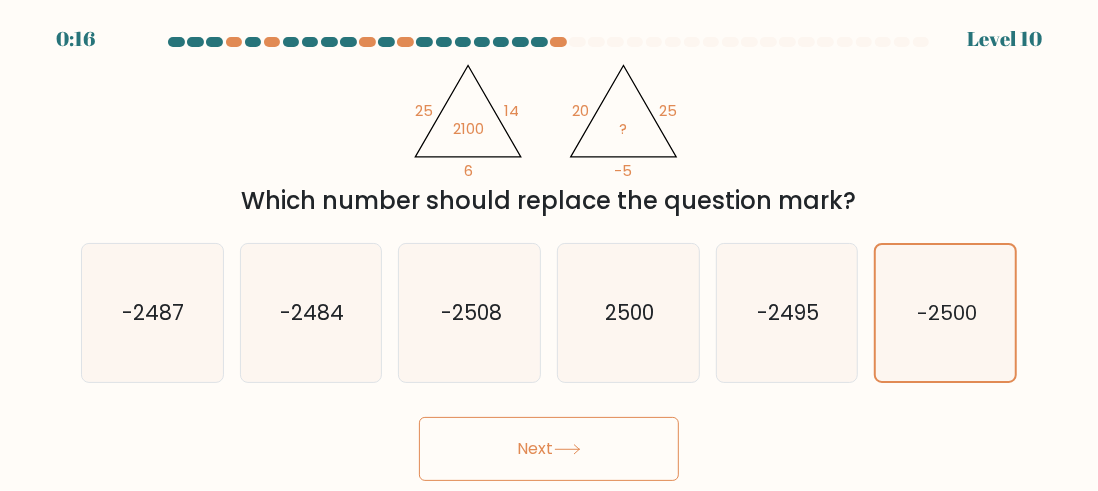 click on "Next" at bounding box center (549, 449) 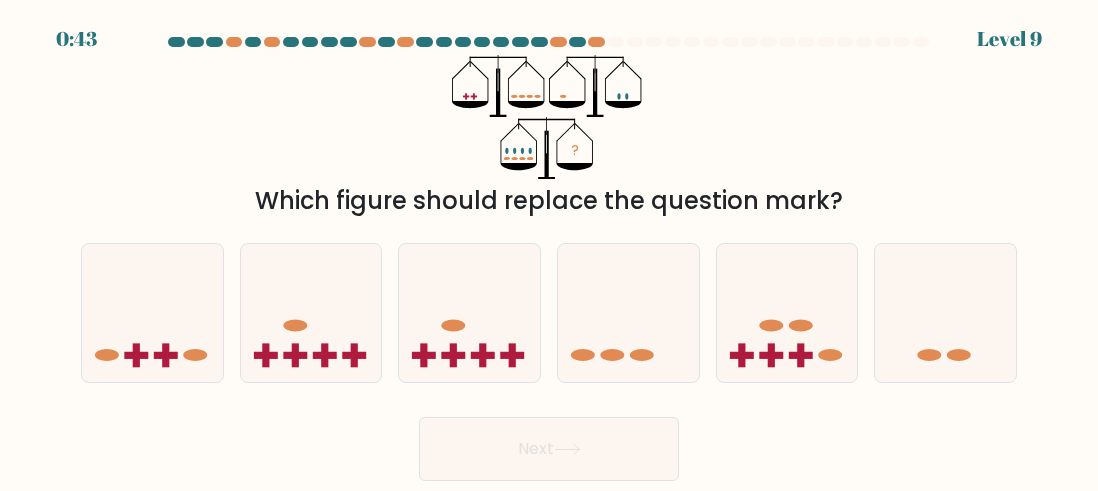 scroll, scrollTop: 0, scrollLeft: 0, axis: both 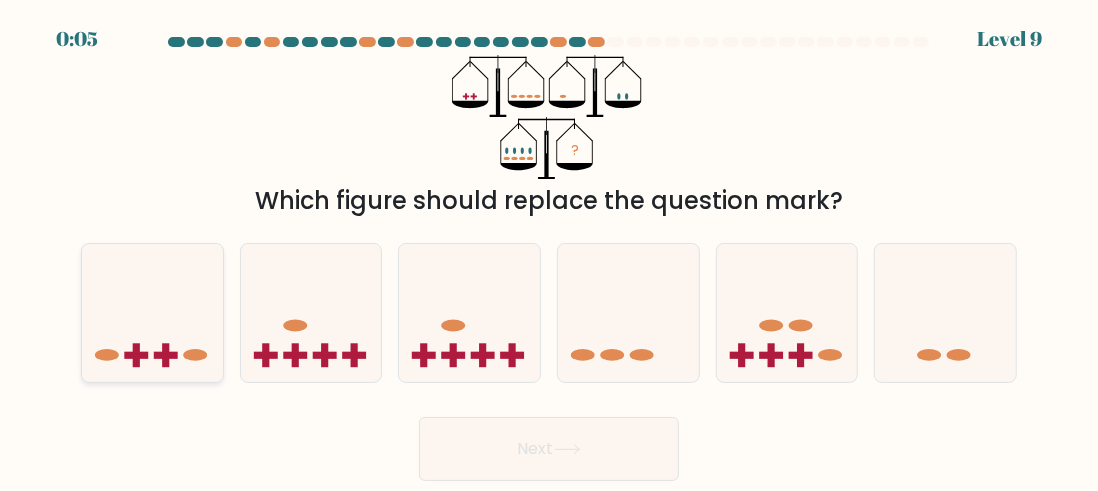 click at bounding box center (152, 313) 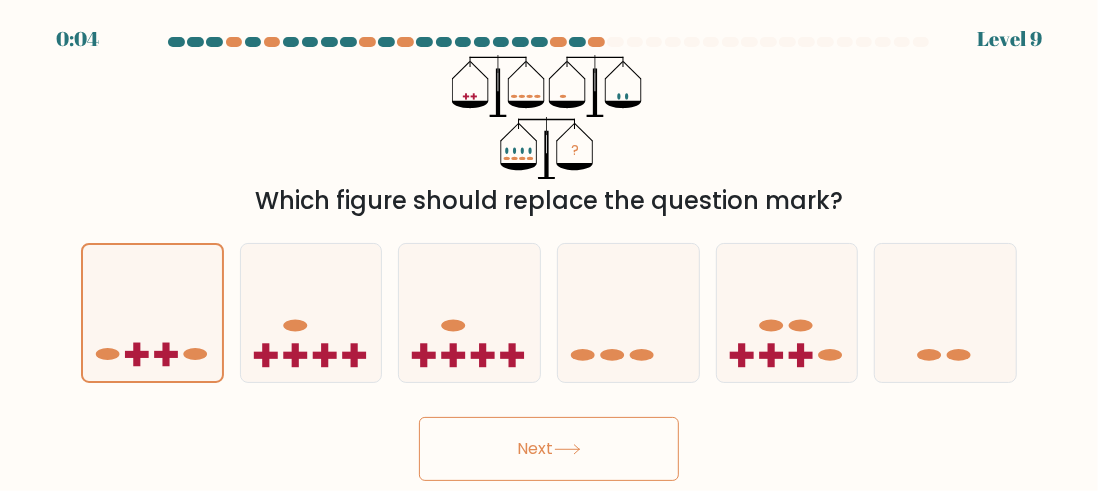 click on "Next" at bounding box center (549, 449) 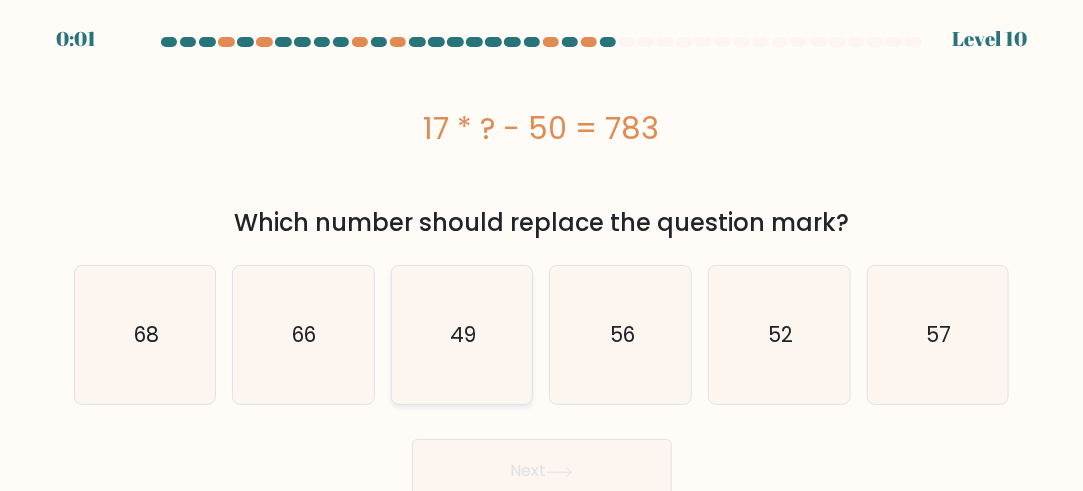 click on "49" at bounding box center [462, 335] 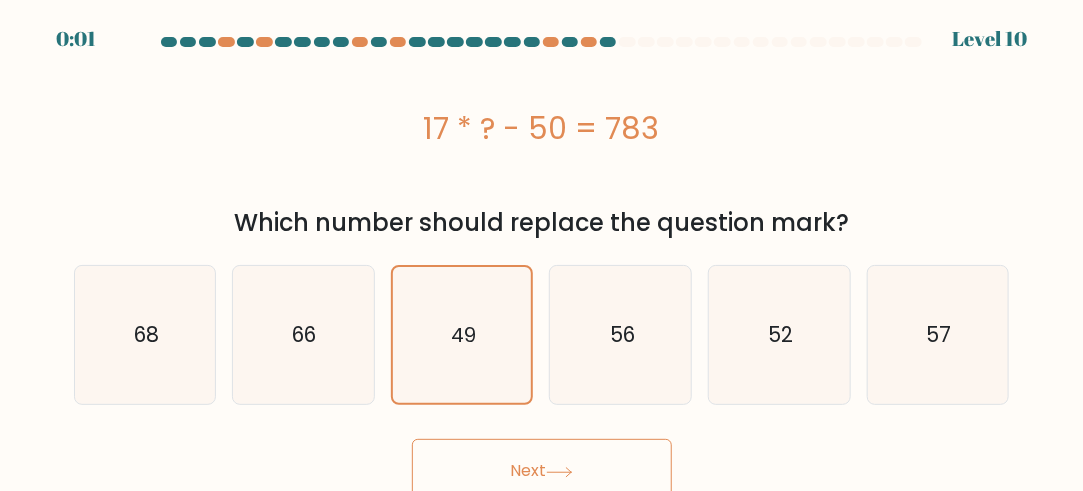 click on "Next" at bounding box center [542, 471] 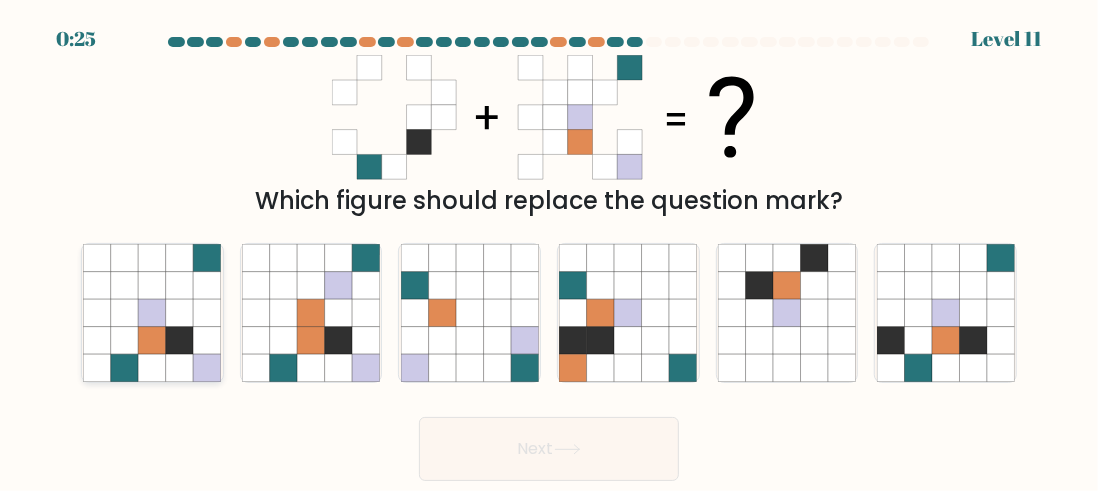 click at bounding box center [179, 340] 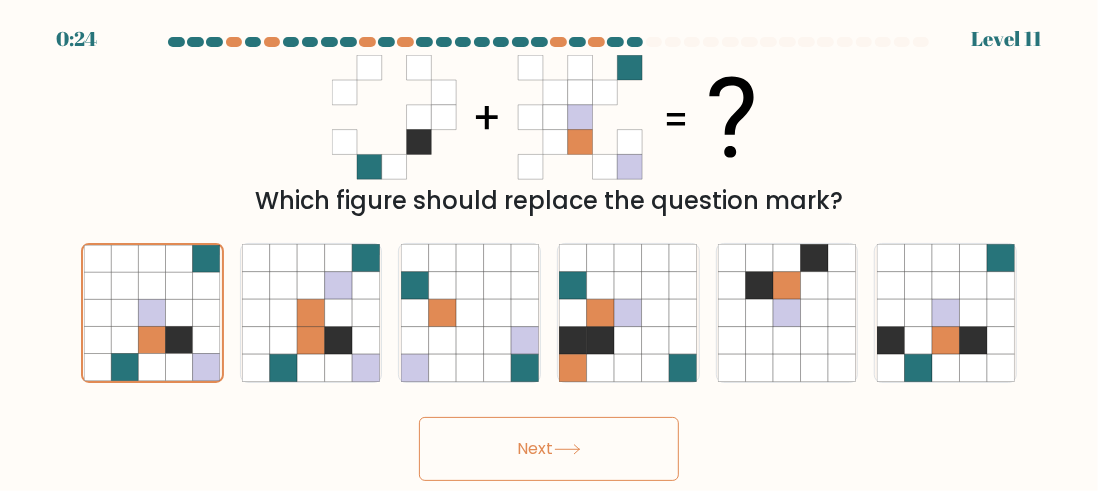 click on "Next" at bounding box center (549, 449) 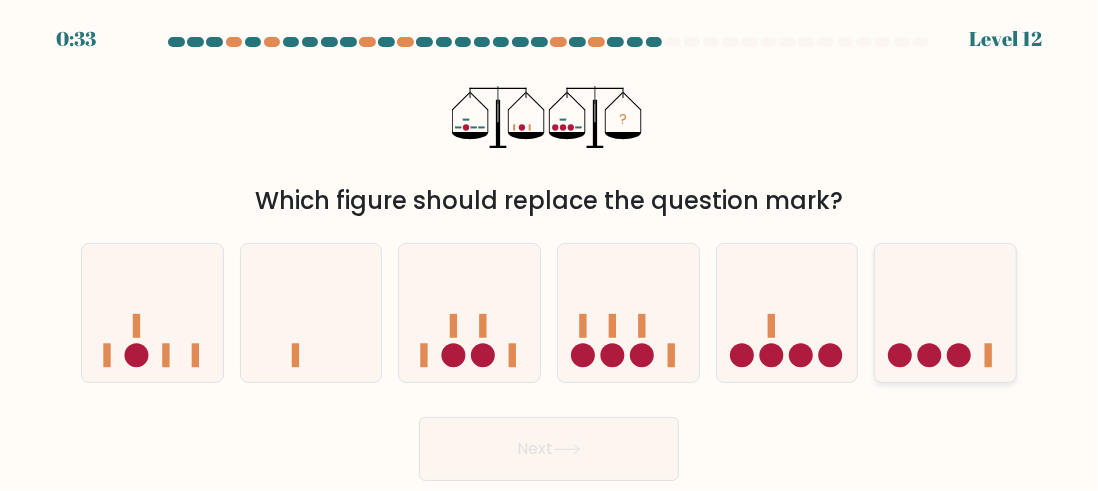 click at bounding box center (945, 313) 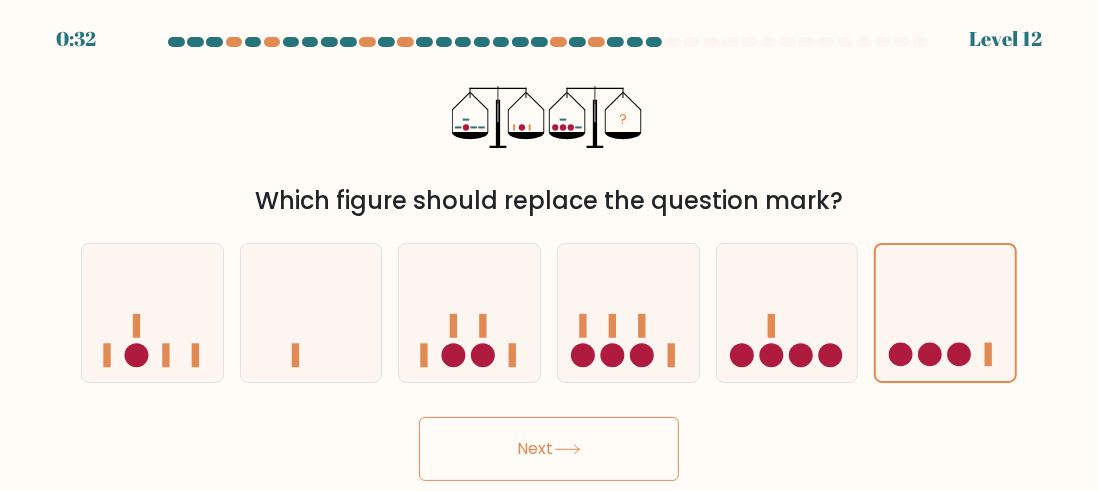 click on "Next" at bounding box center (549, 449) 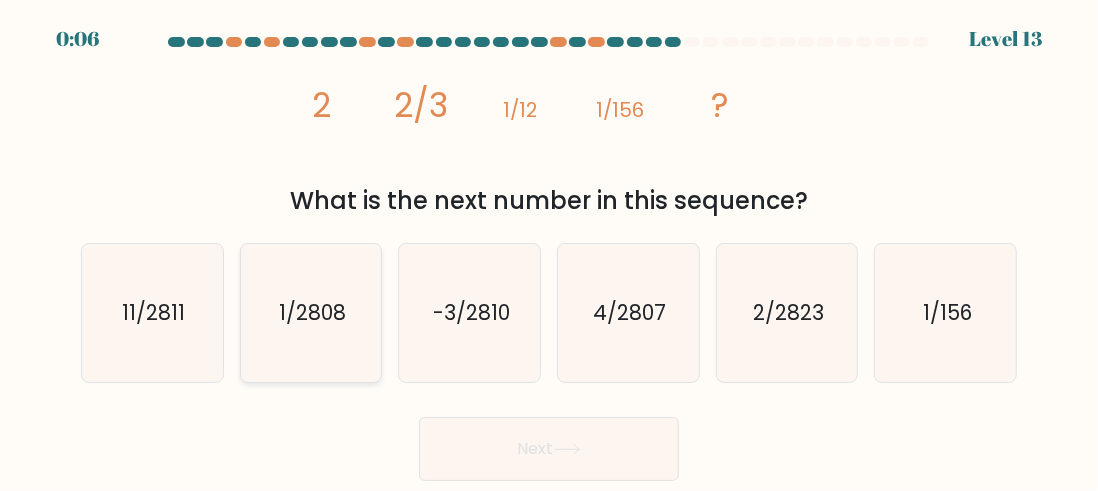 click on "1/2808" at bounding box center (311, 313) 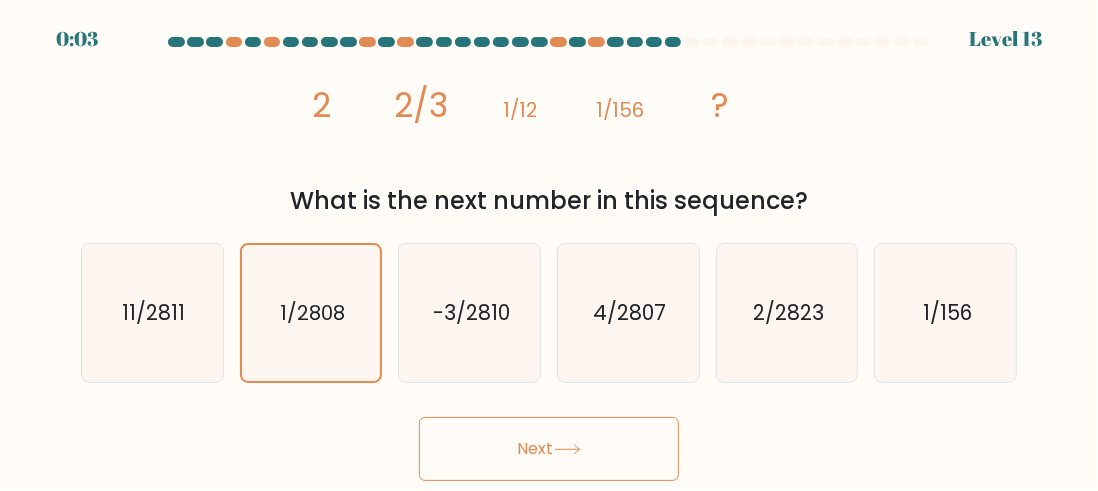 click on "Next" at bounding box center (549, 449) 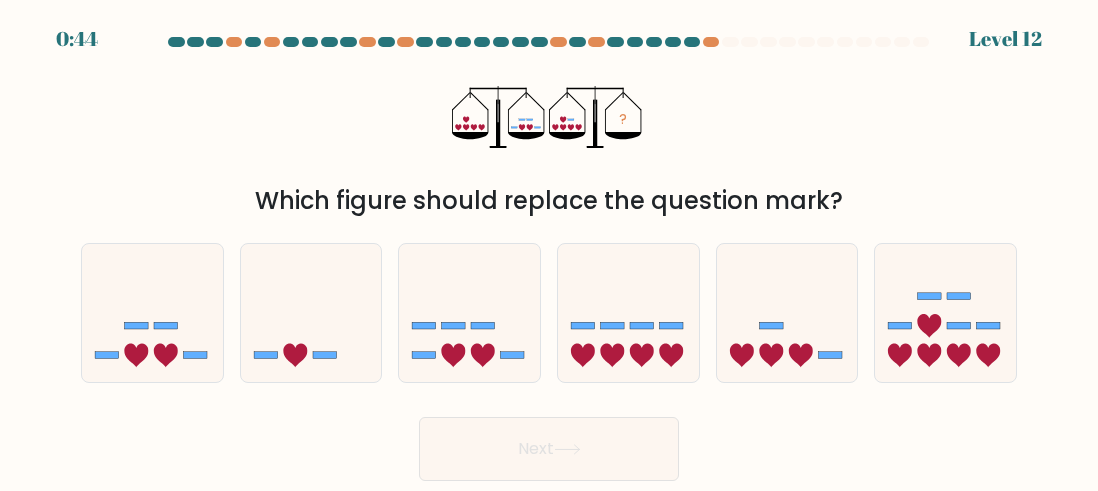 scroll, scrollTop: 0, scrollLeft: 0, axis: both 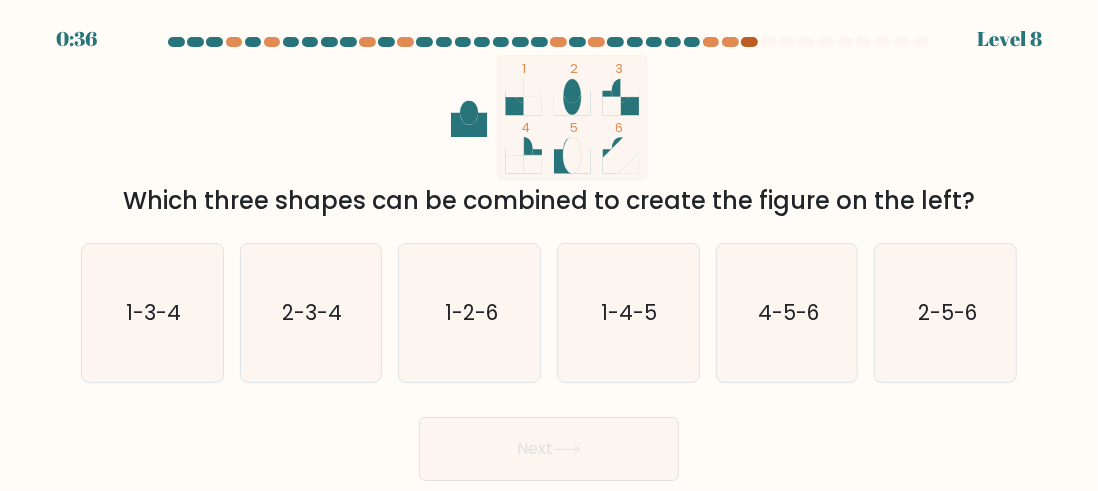click at bounding box center [749, 42] 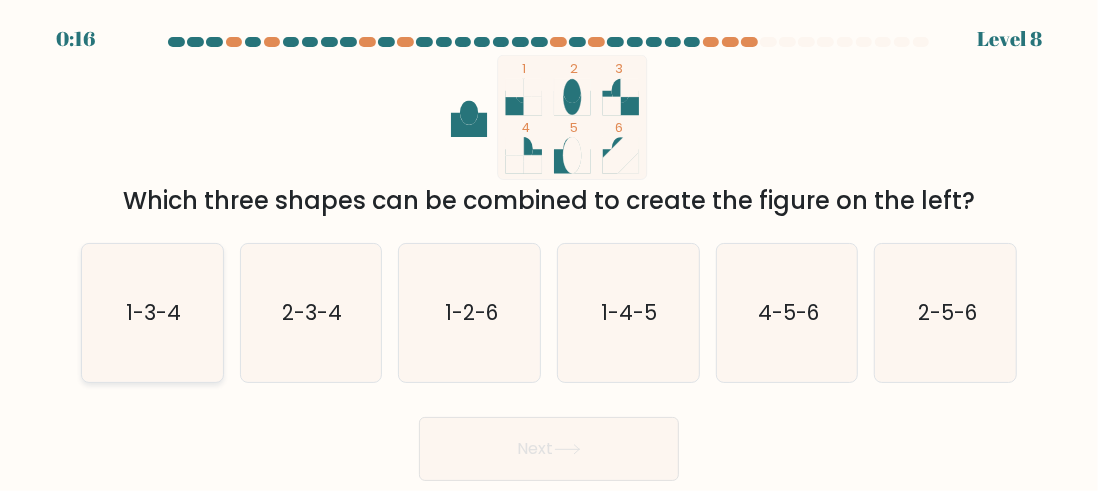 click on "1-3-4" at bounding box center [152, 313] 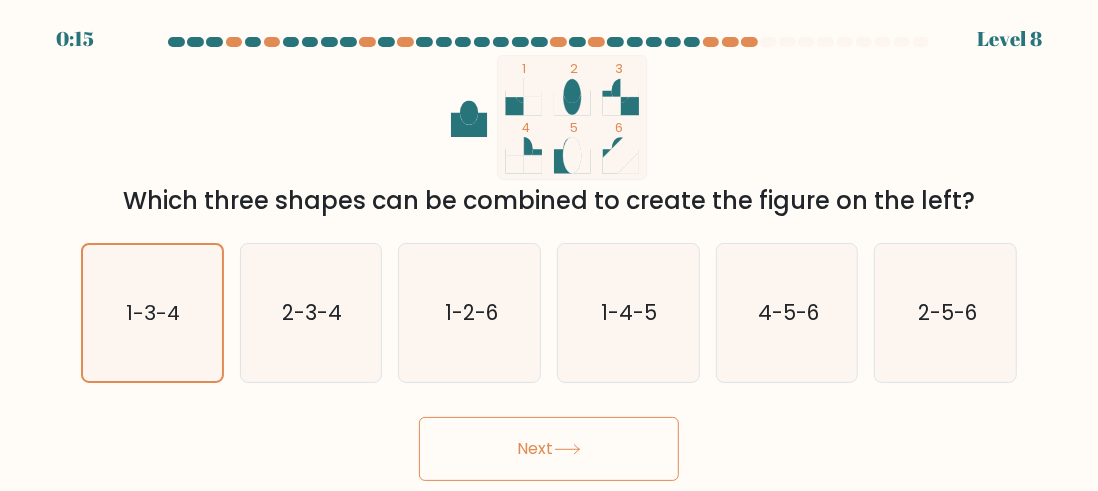 click on "Next" at bounding box center [549, 449] 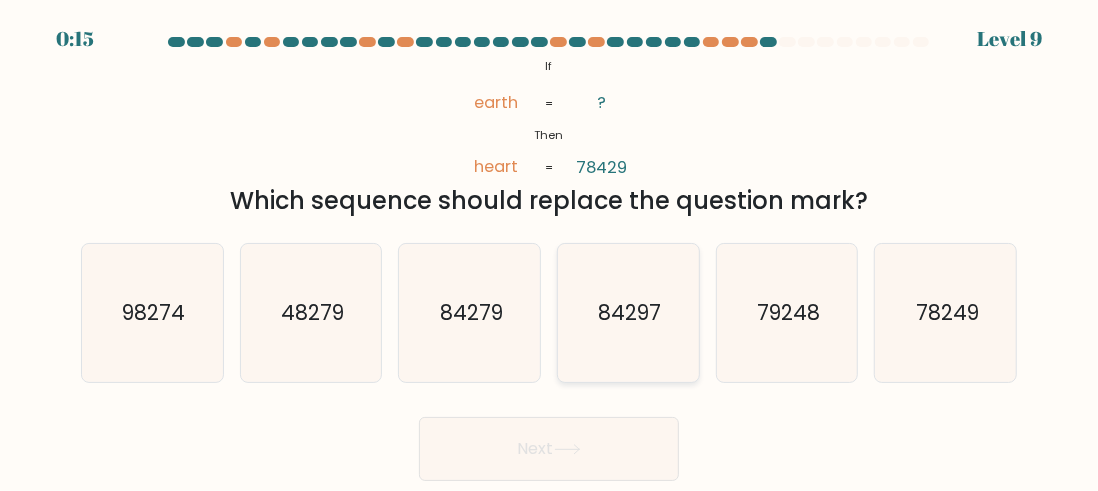 click on "84297" at bounding box center [628, 313] 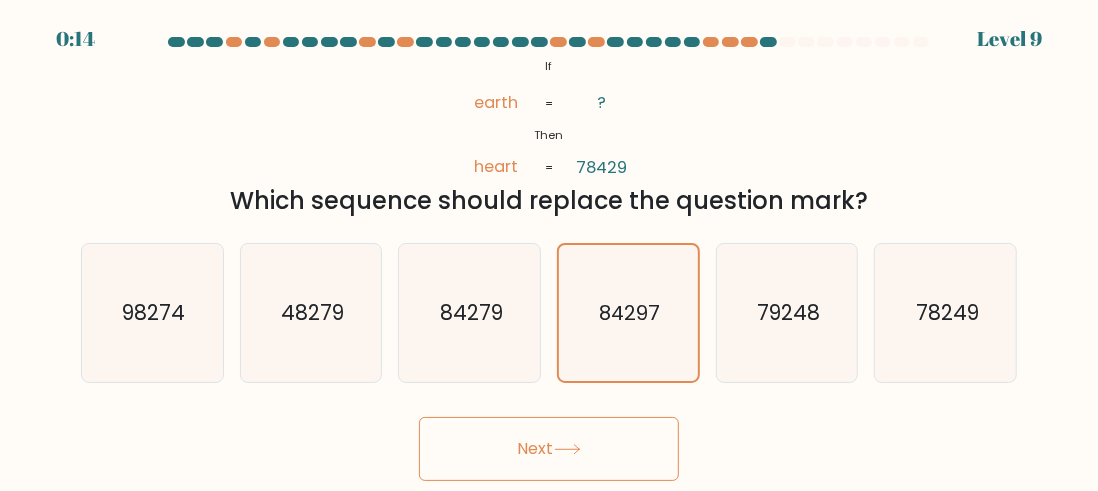 click on "Next" at bounding box center (549, 449) 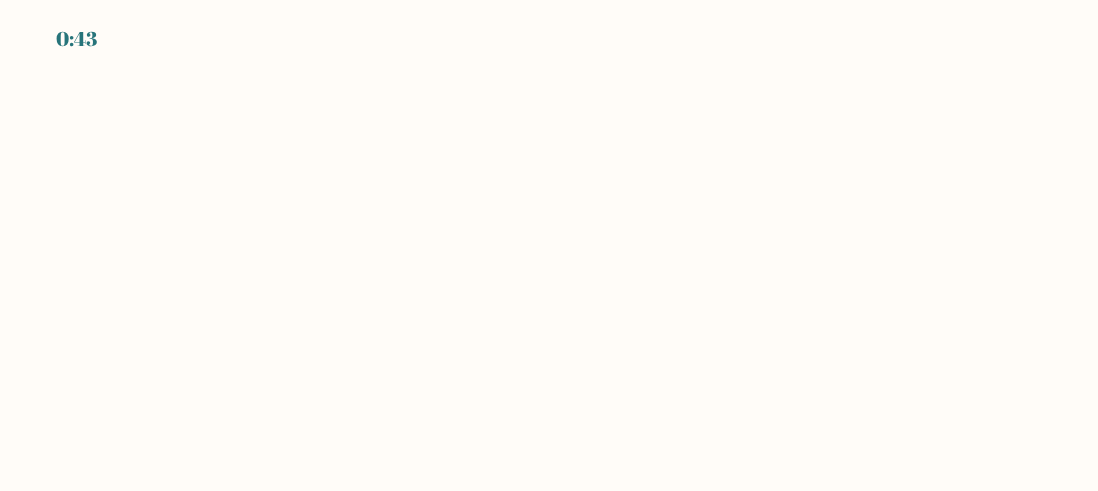 scroll, scrollTop: 0, scrollLeft: 0, axis: both 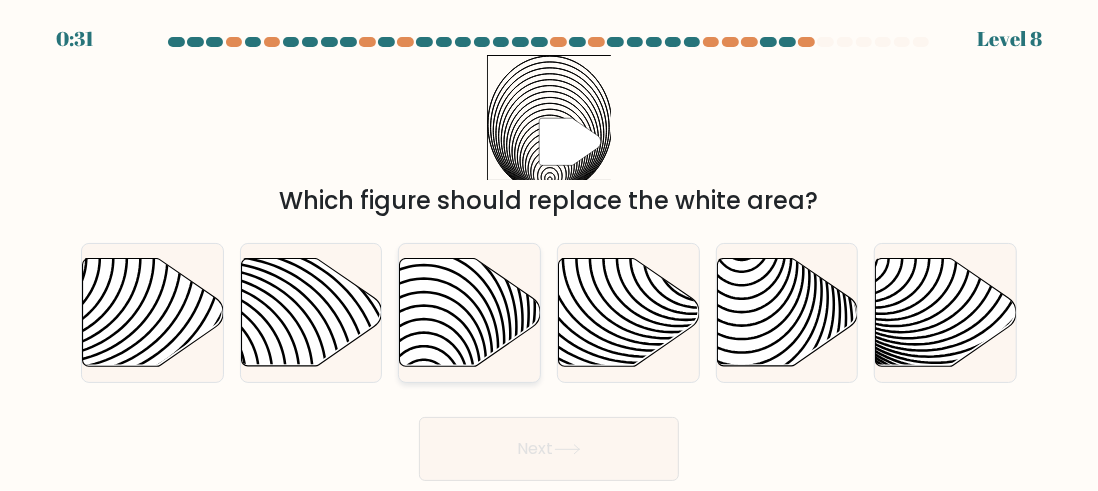 click at bounding box center (425, 258) 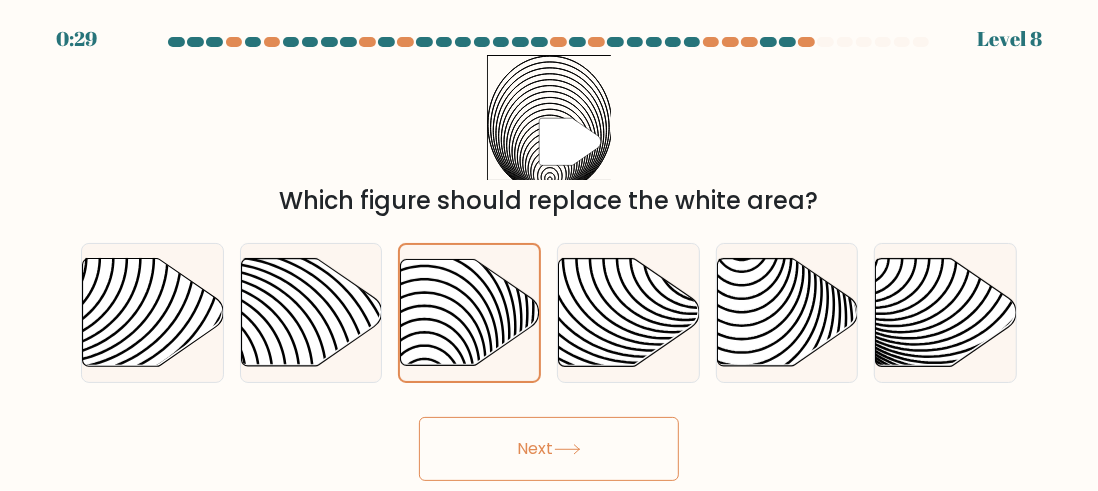 click on "Next" at bounding box center (549, 449) 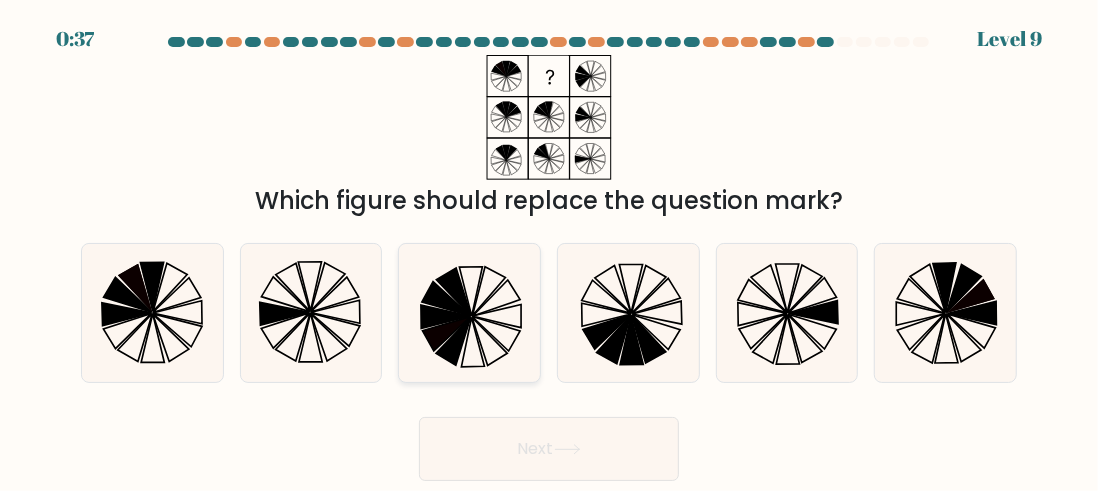 click at bounding box center [470, 313] 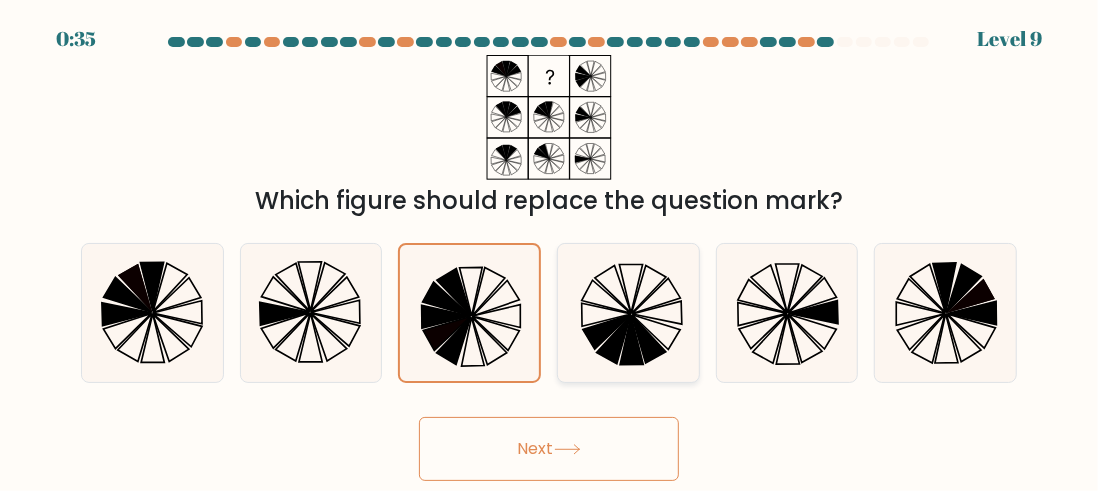 click at bounding box center (628, 313) 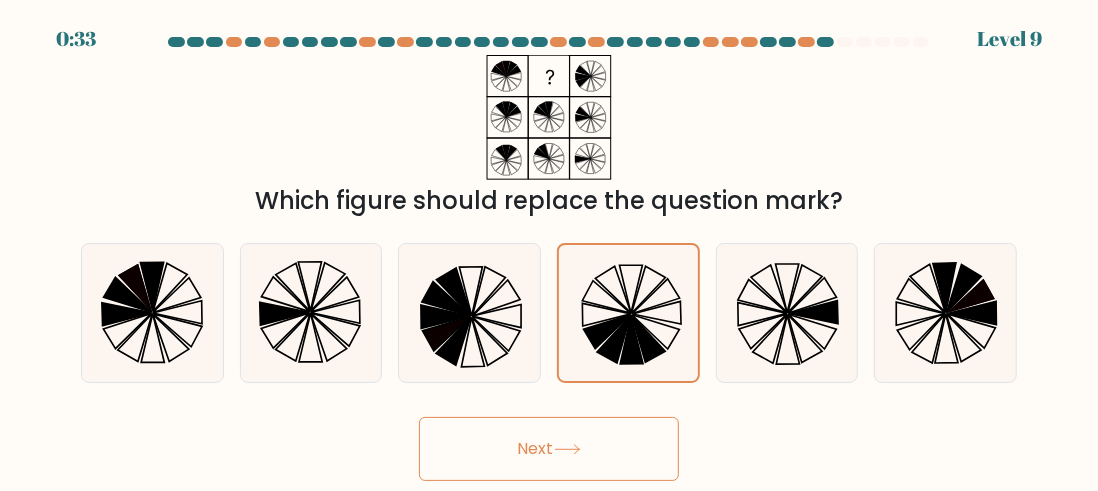 click on "Next" at bounding box center [549, 449] 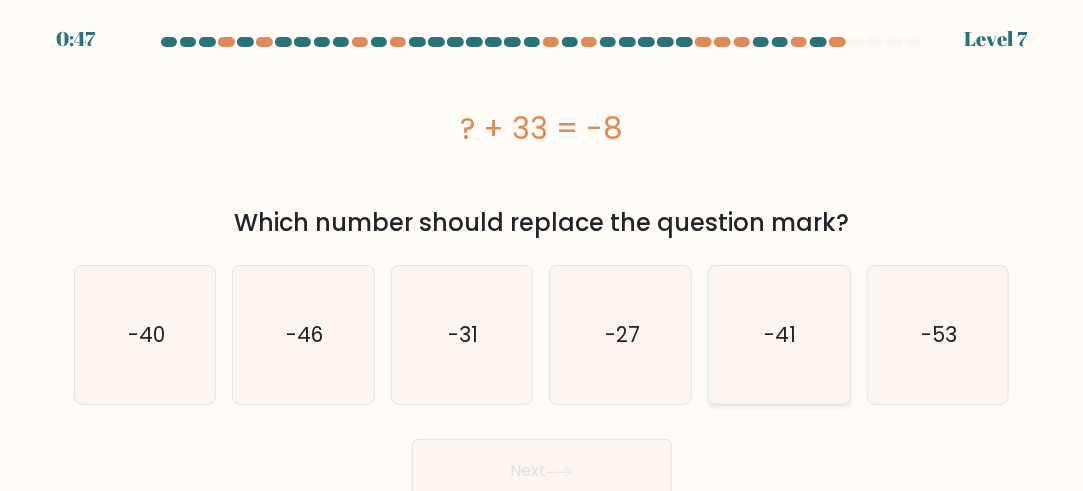 click on "-41" at bounding box center [779, 335] 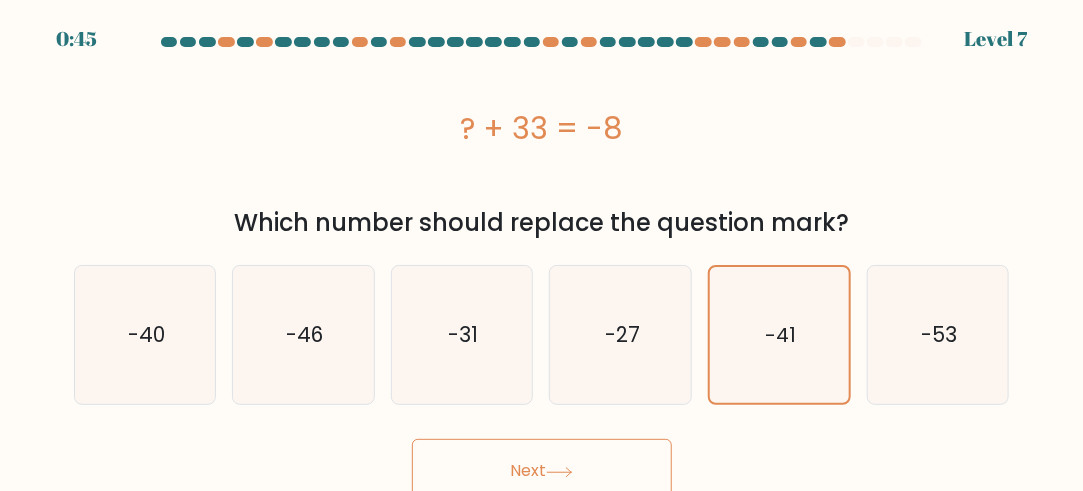 click on "Next" at bounding box center [542, 471] 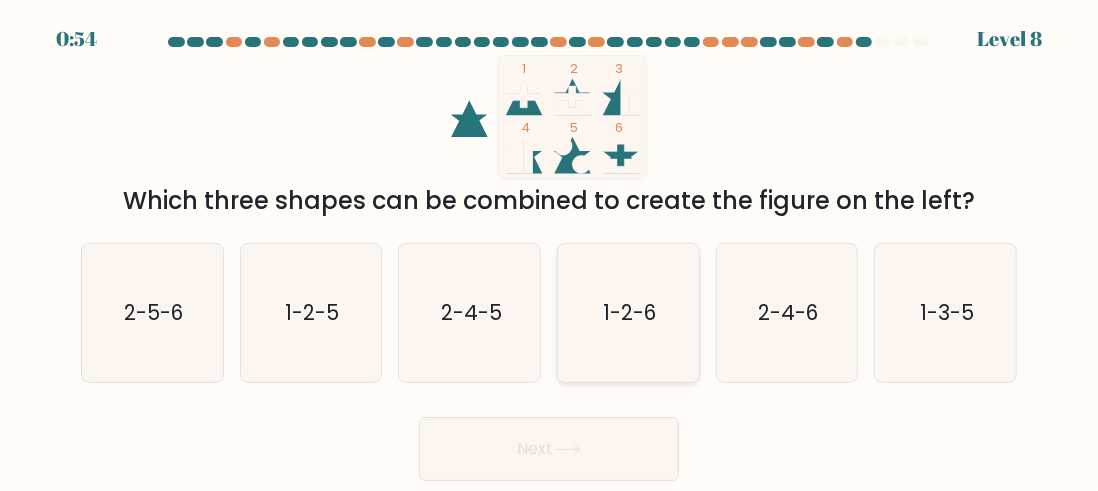 click on "1-2-6" at bounding box center (629, 312) 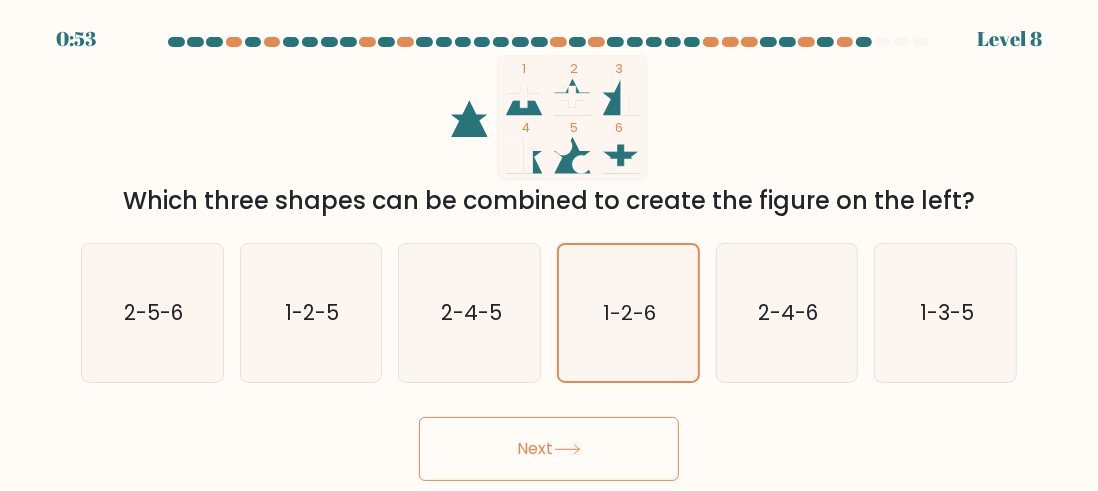 click on "Next" at bounding box center (549, 449) 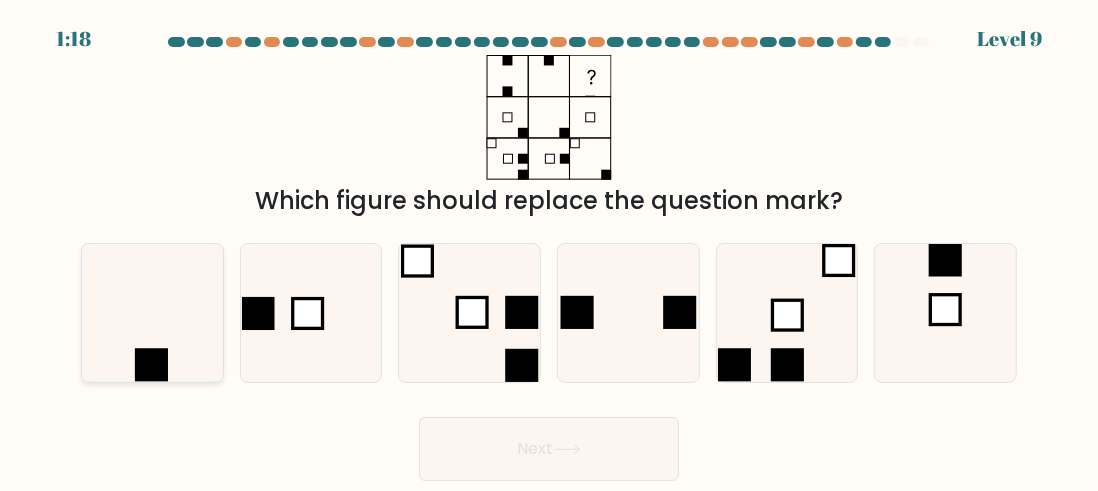 click at bounding box center (151, 364) 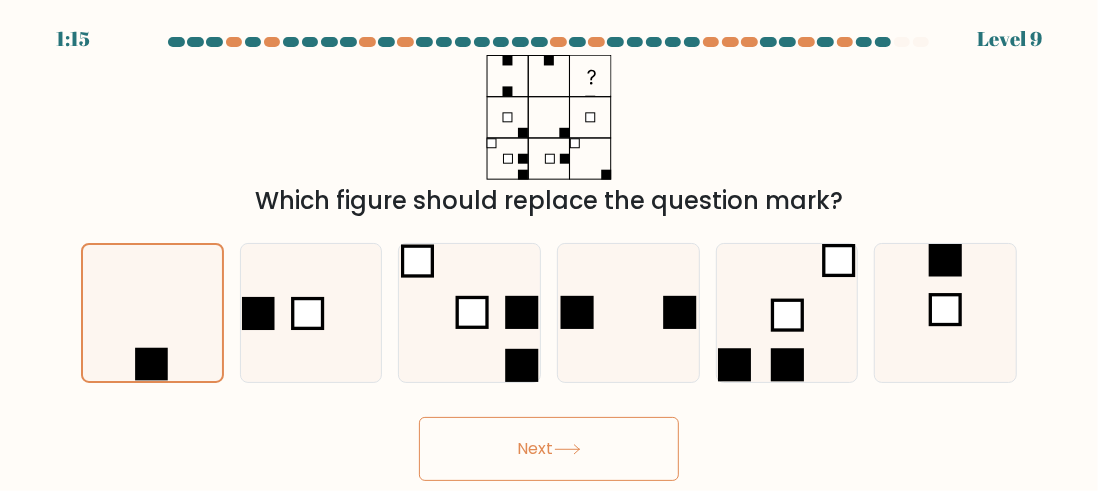 click at bounding box center [567, 449] 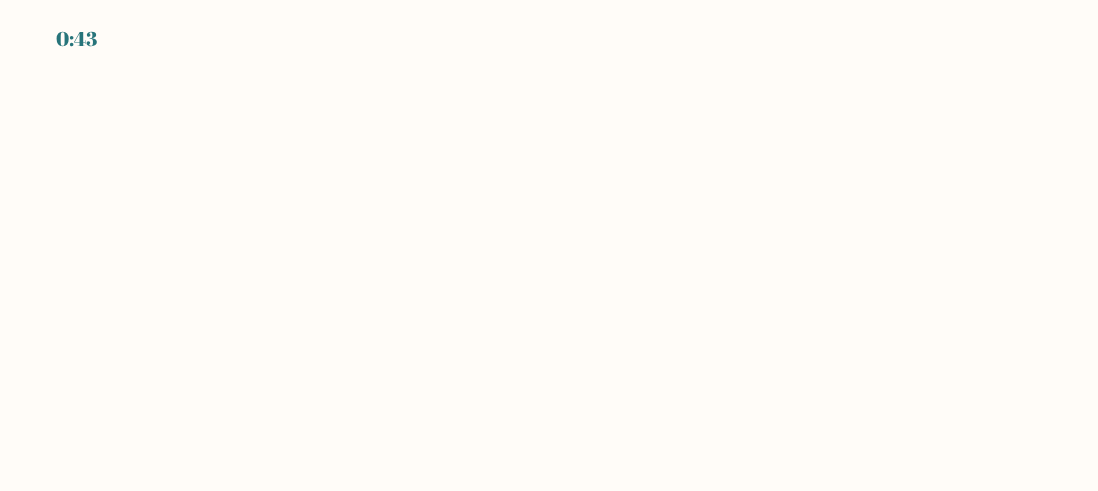 scroll, scrollTop: 0, scrollLeft: 0, axis: both 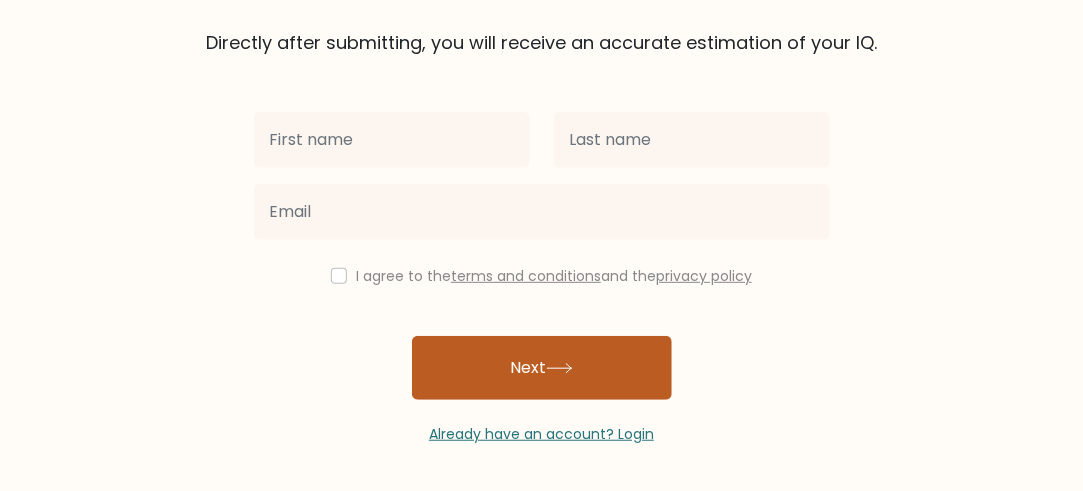 click on "Next" at bounding box center (542, 368) 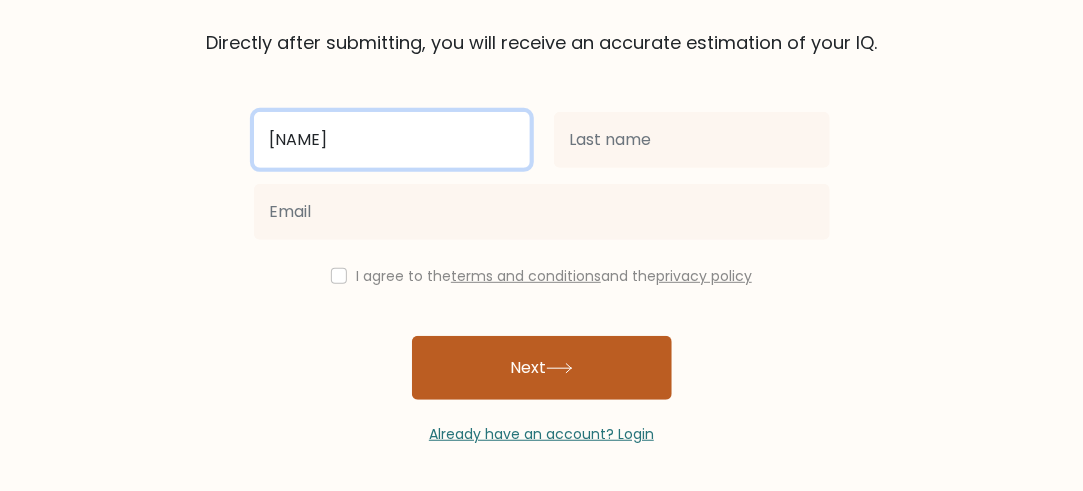 type on "[NAME]" 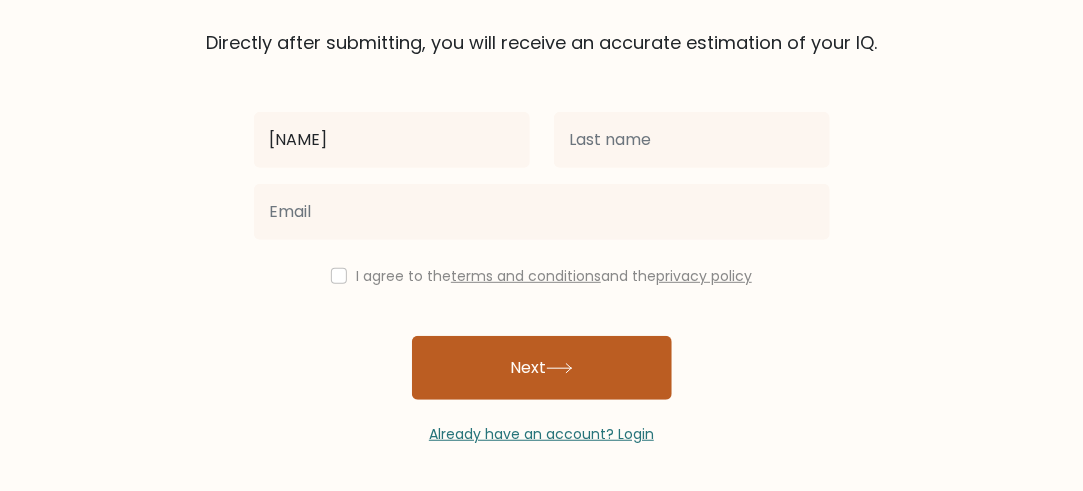 click on "Next" at bounding box center (542, 368) 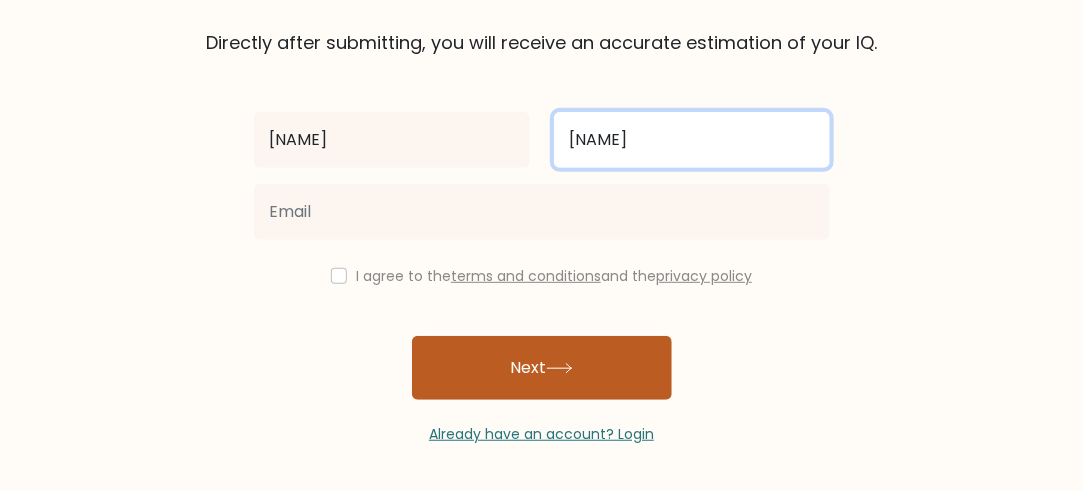 type on "[NAME]" 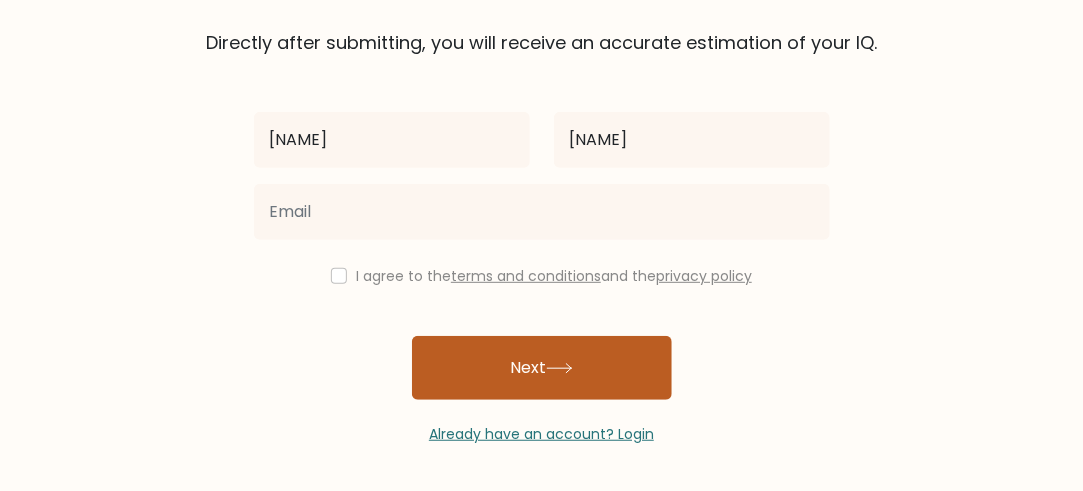 click on "Next" at bounding box center [542, 368] 